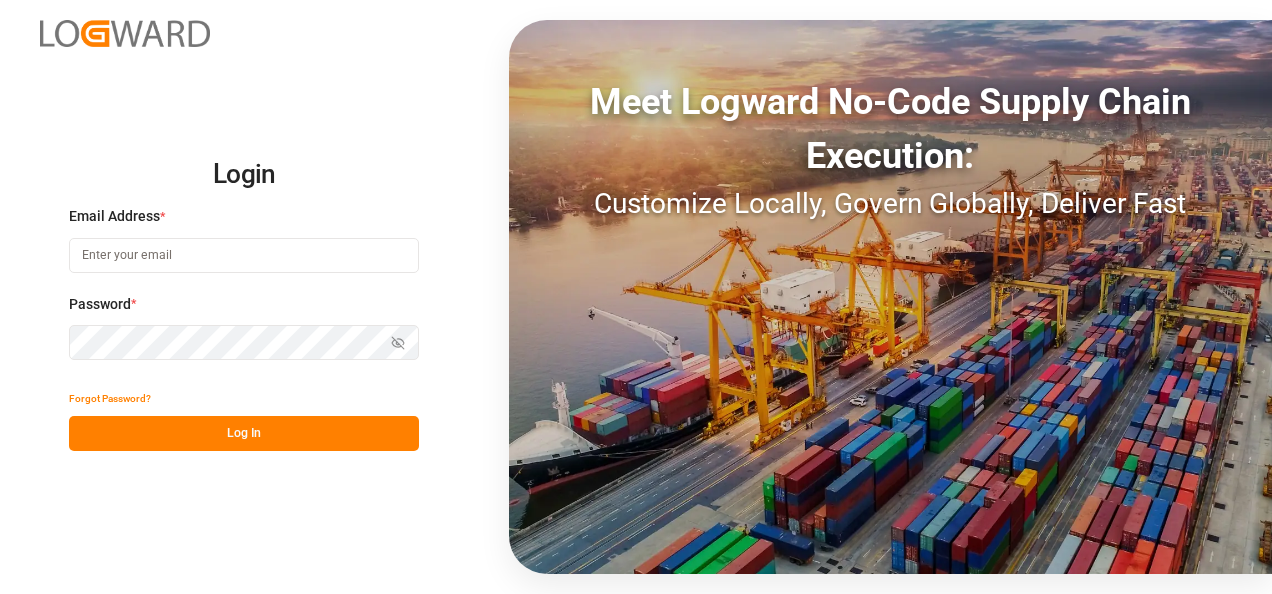 scroll, scrollTop: 0, scrollLeft: 0, axis: both 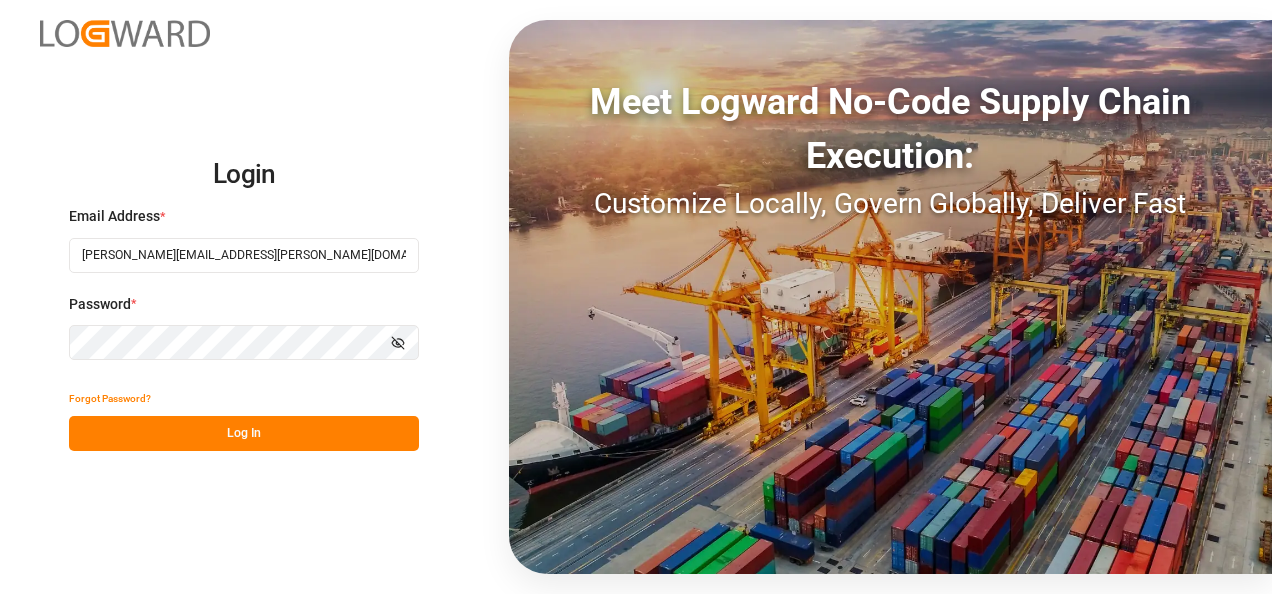 click on "Log In" at bounding box center [244, 433] 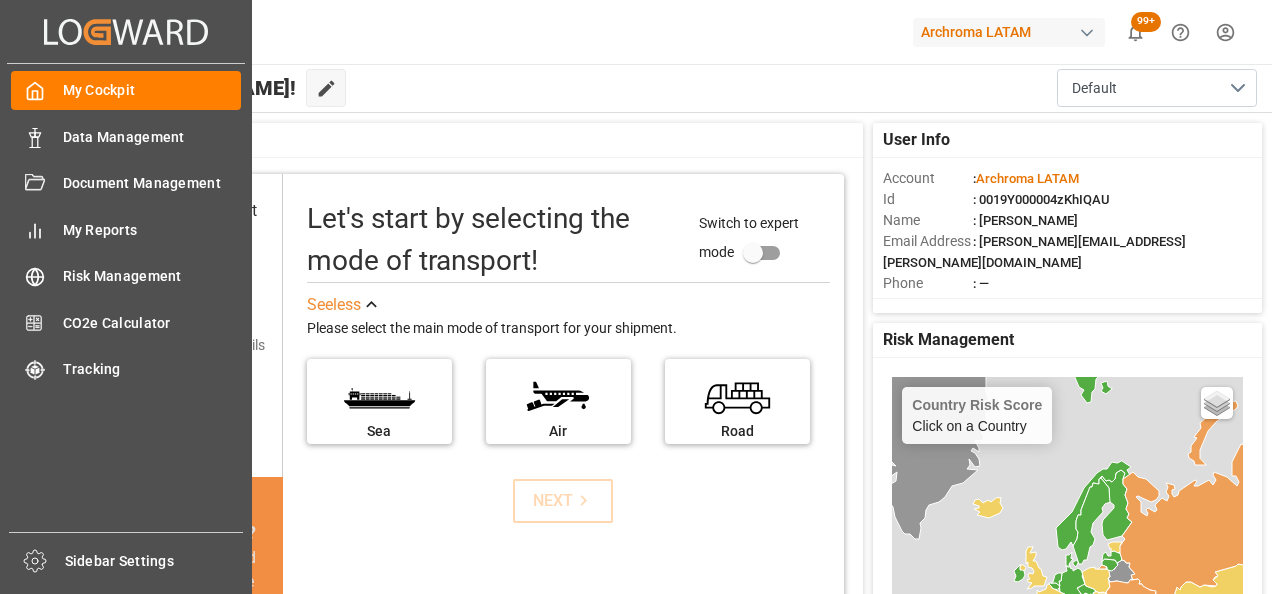 click on "Data Management Data Management" at bounding box center (126, 136) 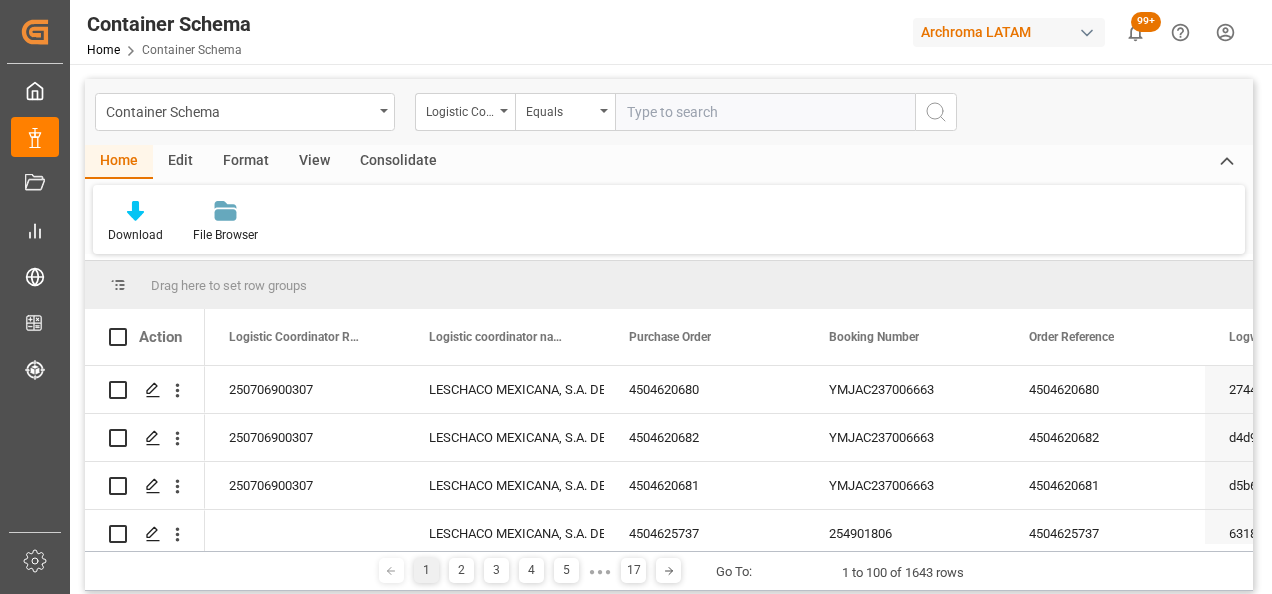 click on "Container Schema" at bounding box center (245, 112) 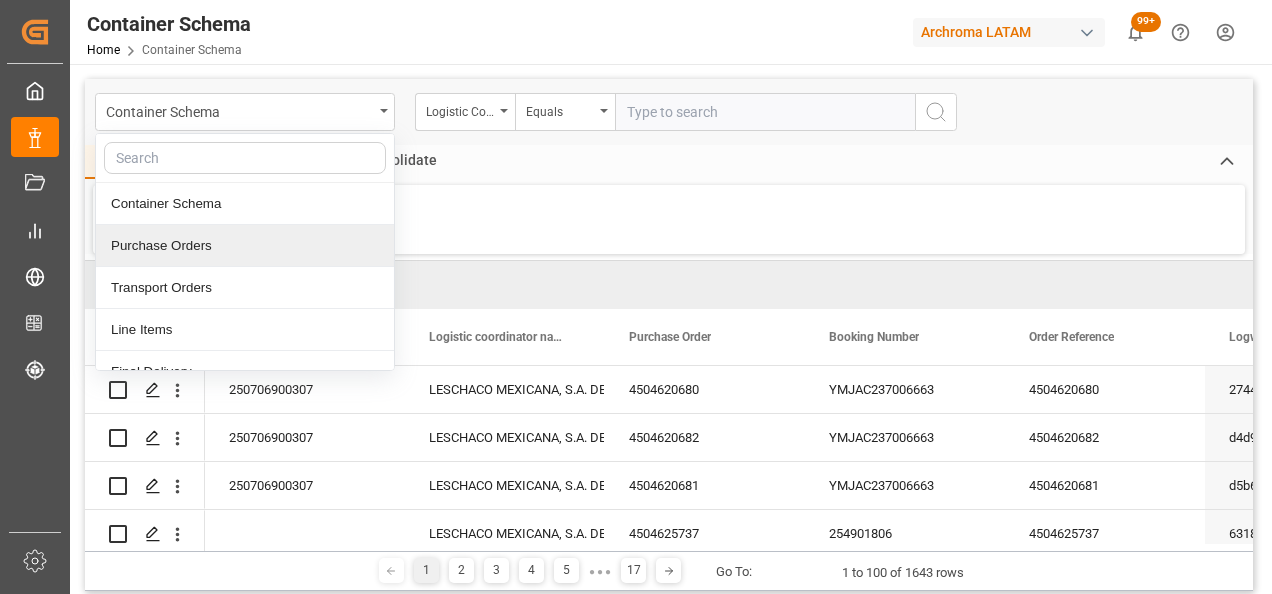 click on "Purchase Orders" at bounding box center [245, 246] 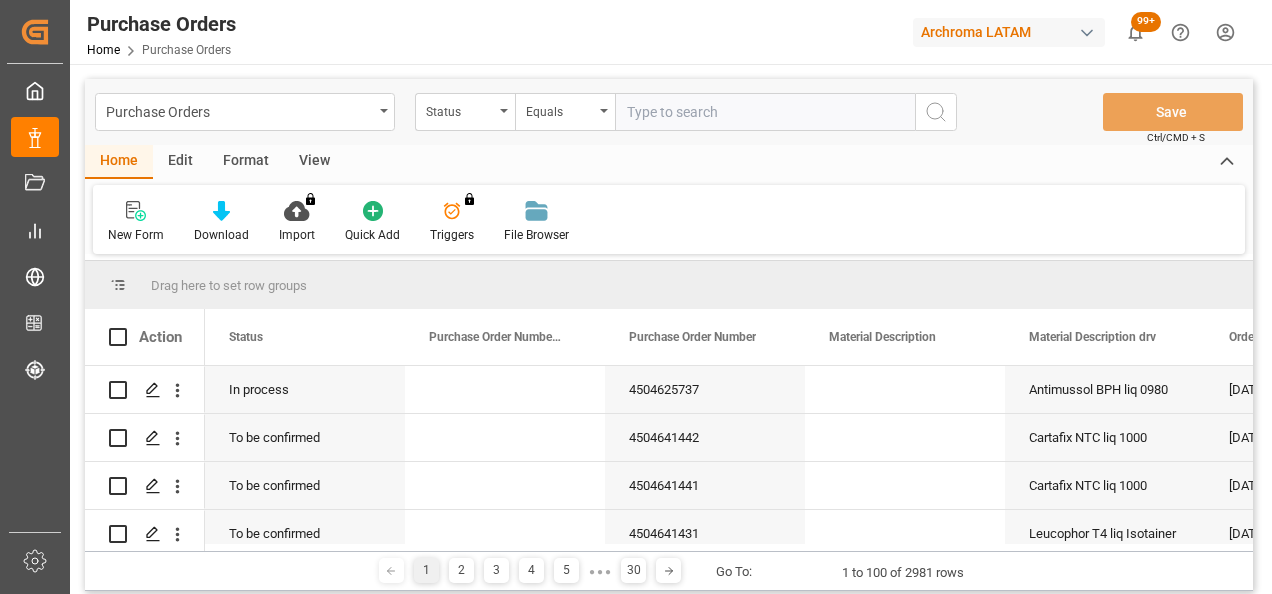 click on "Status" at bounding box center (465, 112) 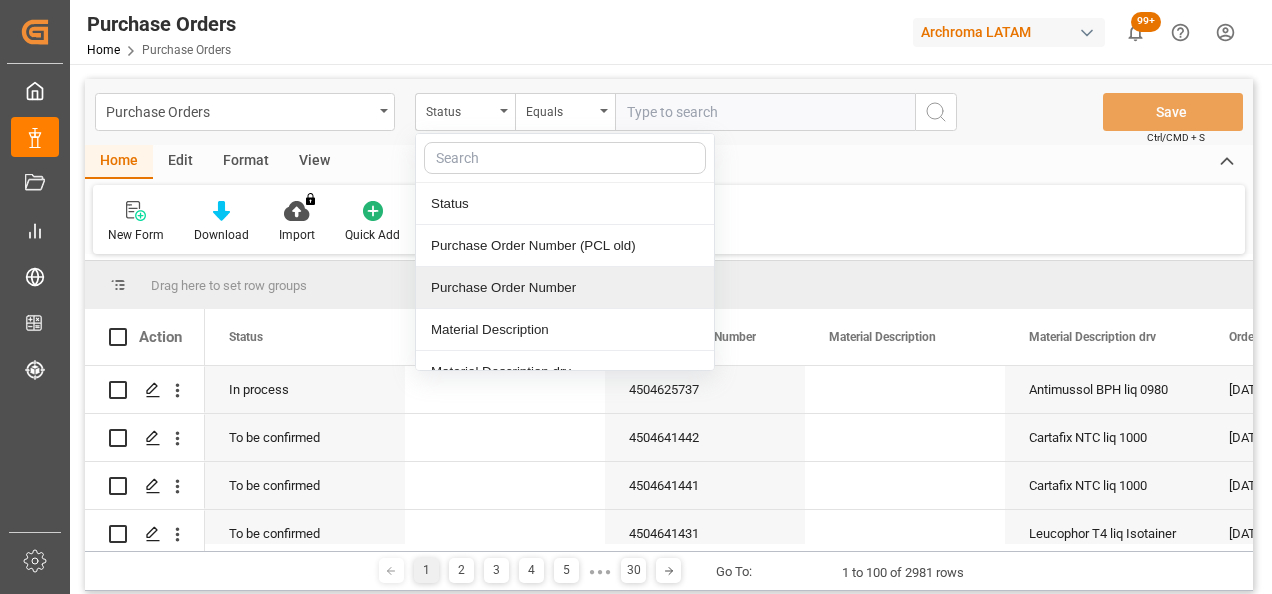click on "Purchase Order Number" at bounding box center [565, 288] 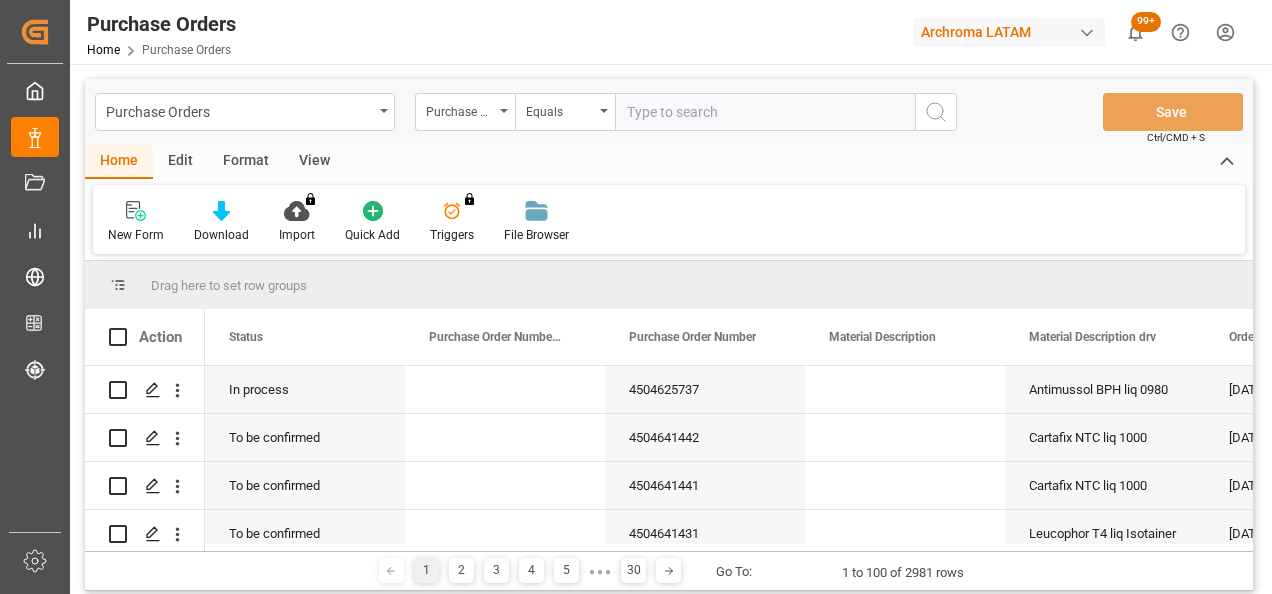 click at bounding box center [765, 112] 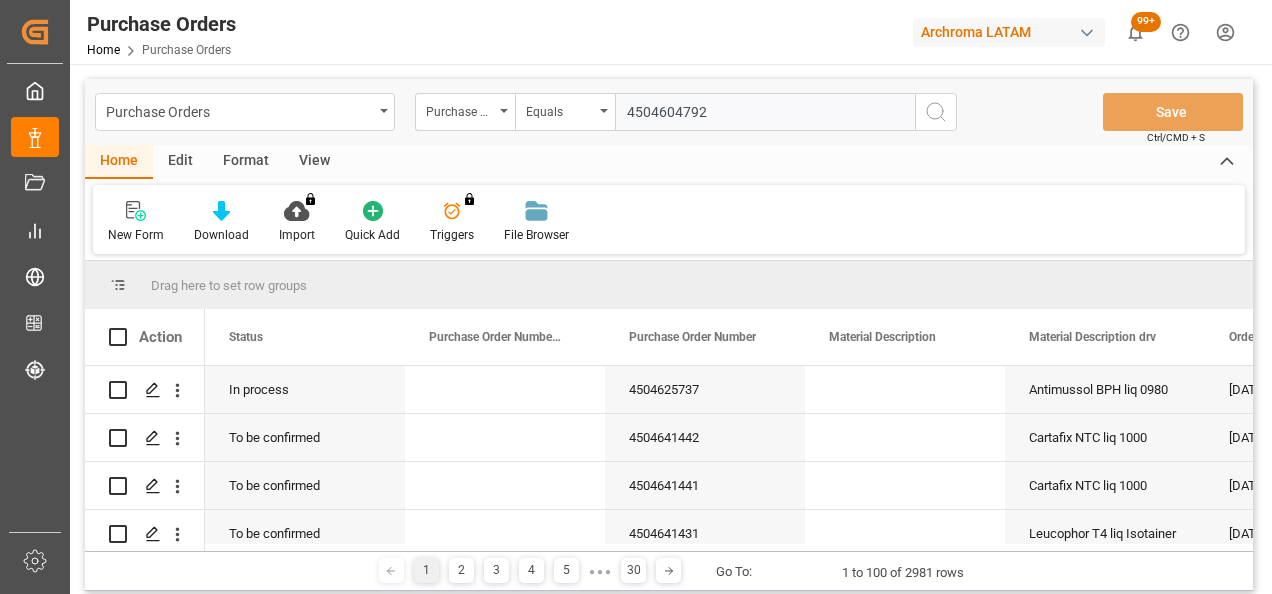 type 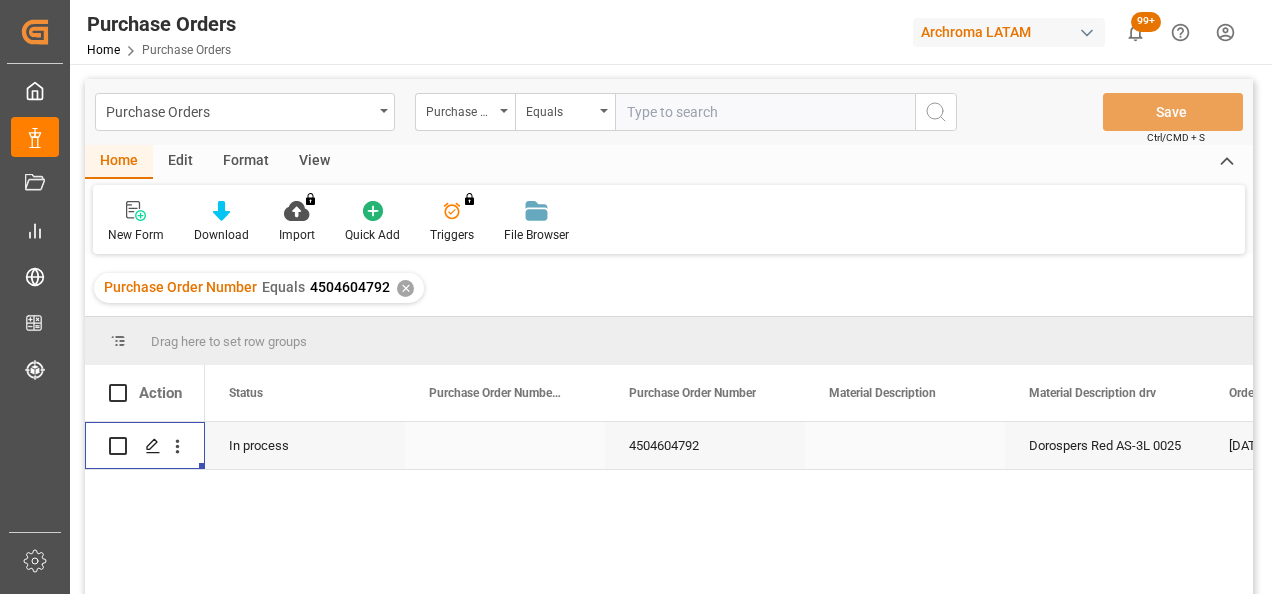 click at bounding box center [152, 446] 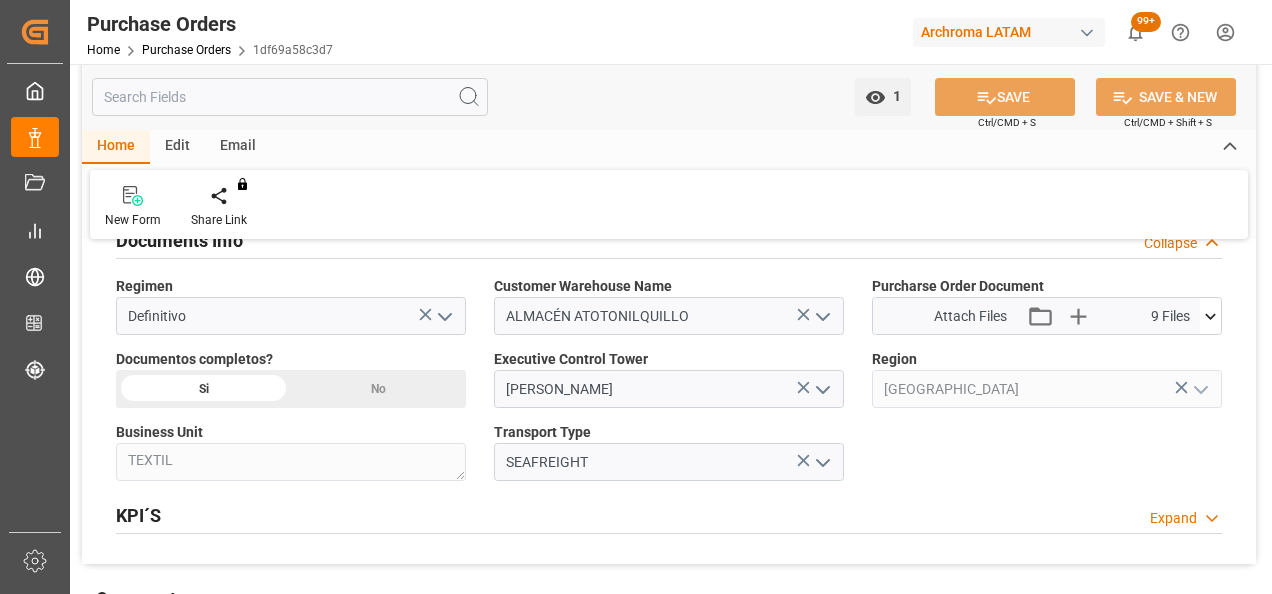scroll, scrollTop: 1400, scrollLeft: 0, axis: vertical 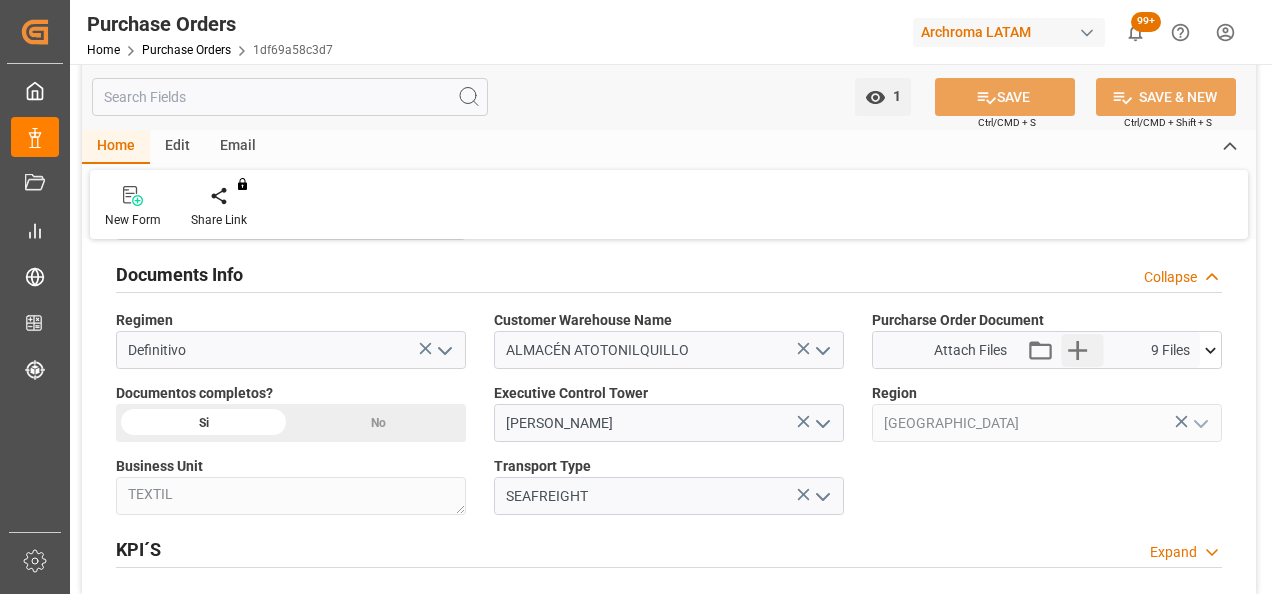 click 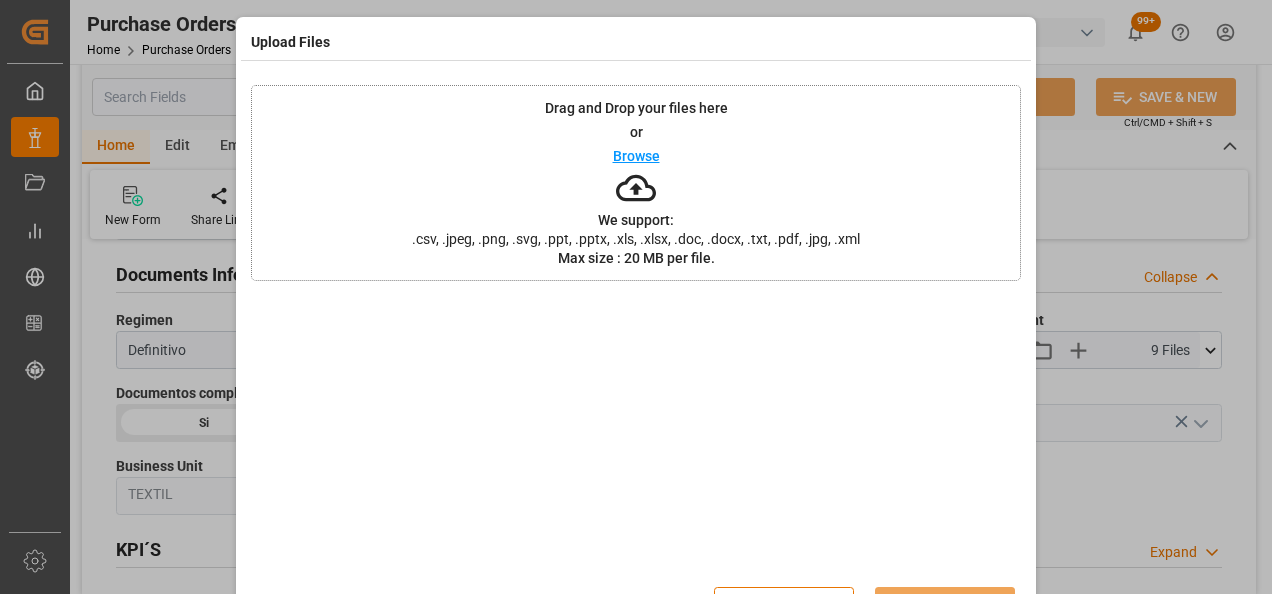 click on "Drag and Drop your files here or Browse We support: .csv, .jpeg, .png, .svg, .ppt, .pptx, .xls, .xlsx, .doc, .docx, .txt, .pdf, .jpg, .xml Max size : 20 MB per file." at bounding box center [636, 183] 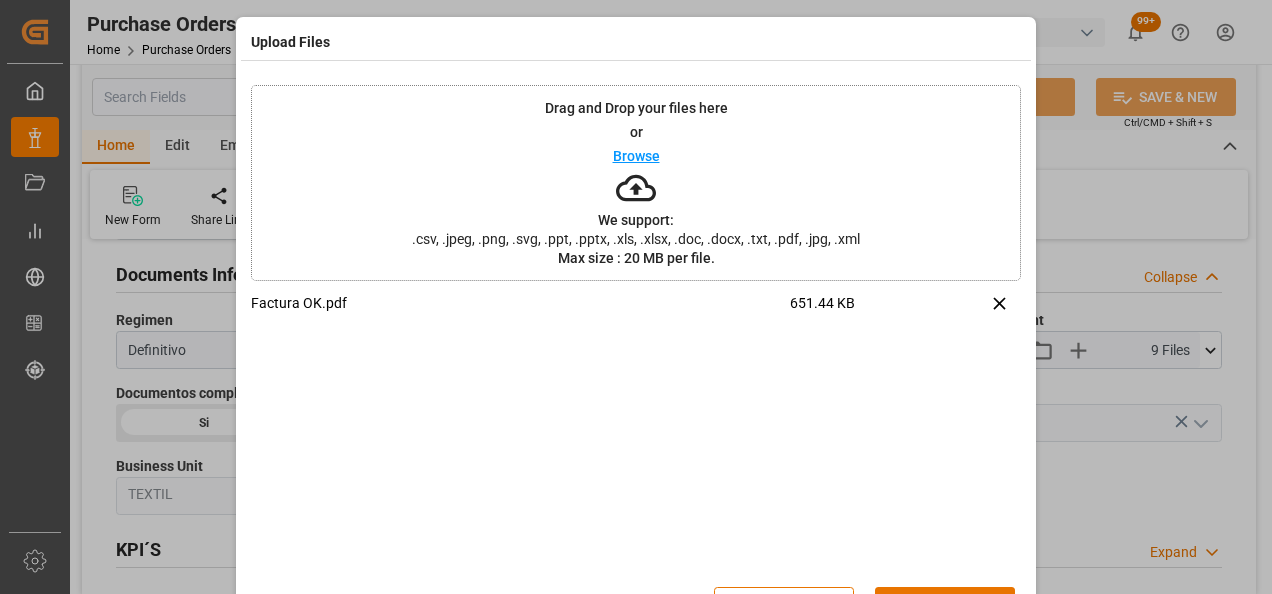 click on "Upload" at bounding box center (945, 606) 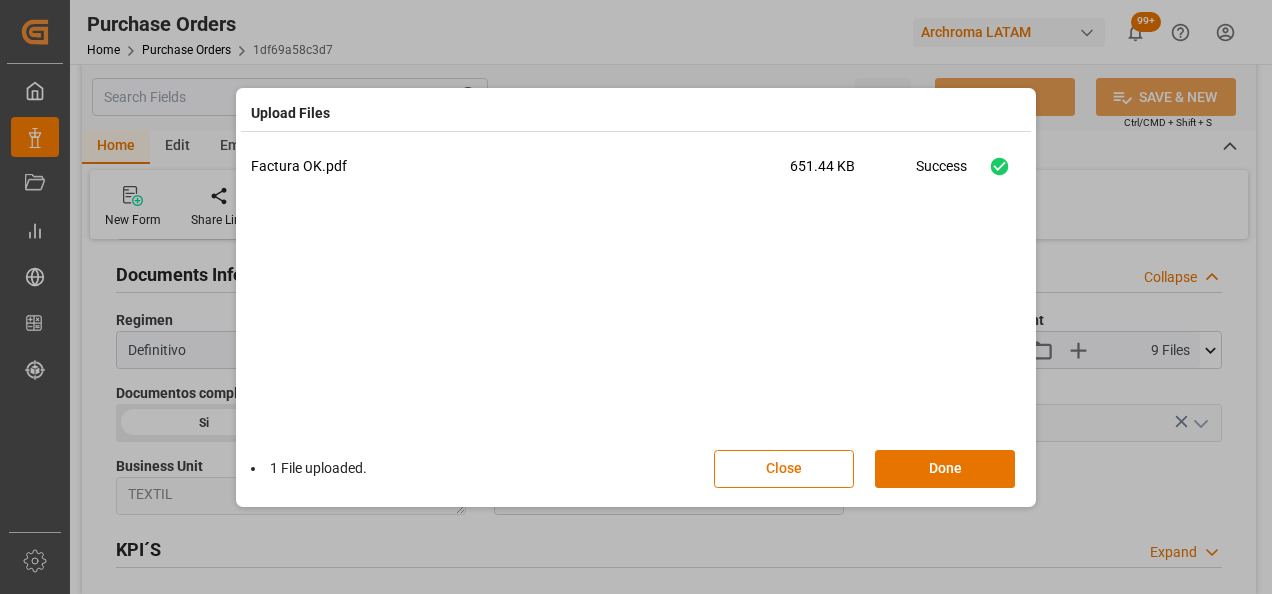 click on "Done" at bounding box center [945, 469] 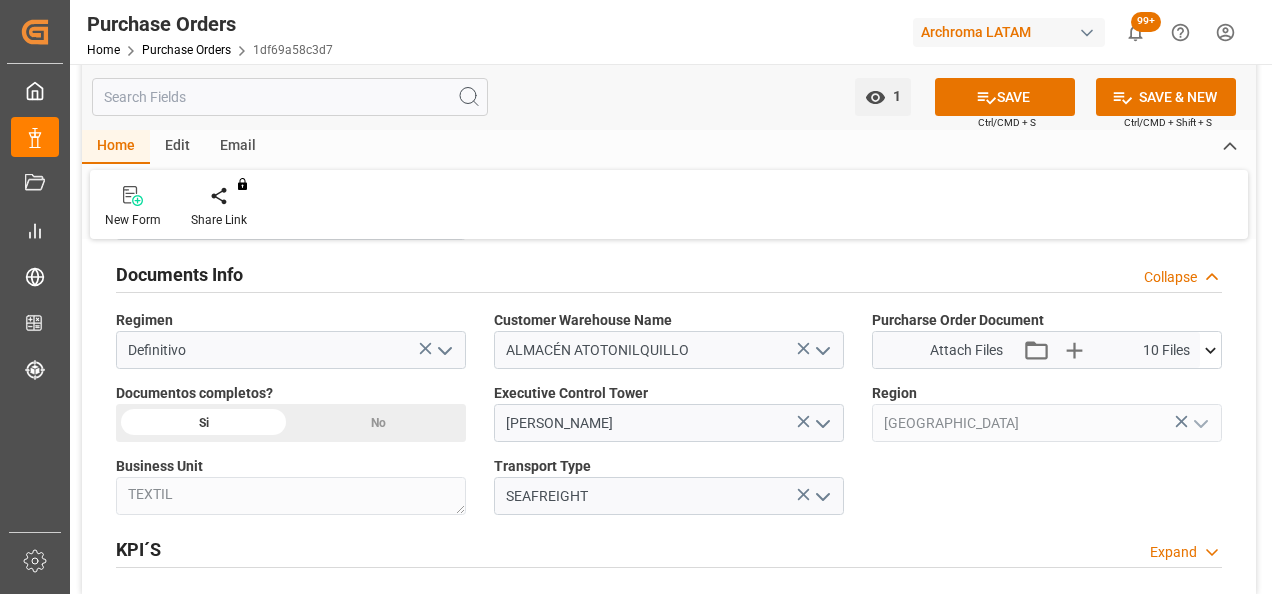click 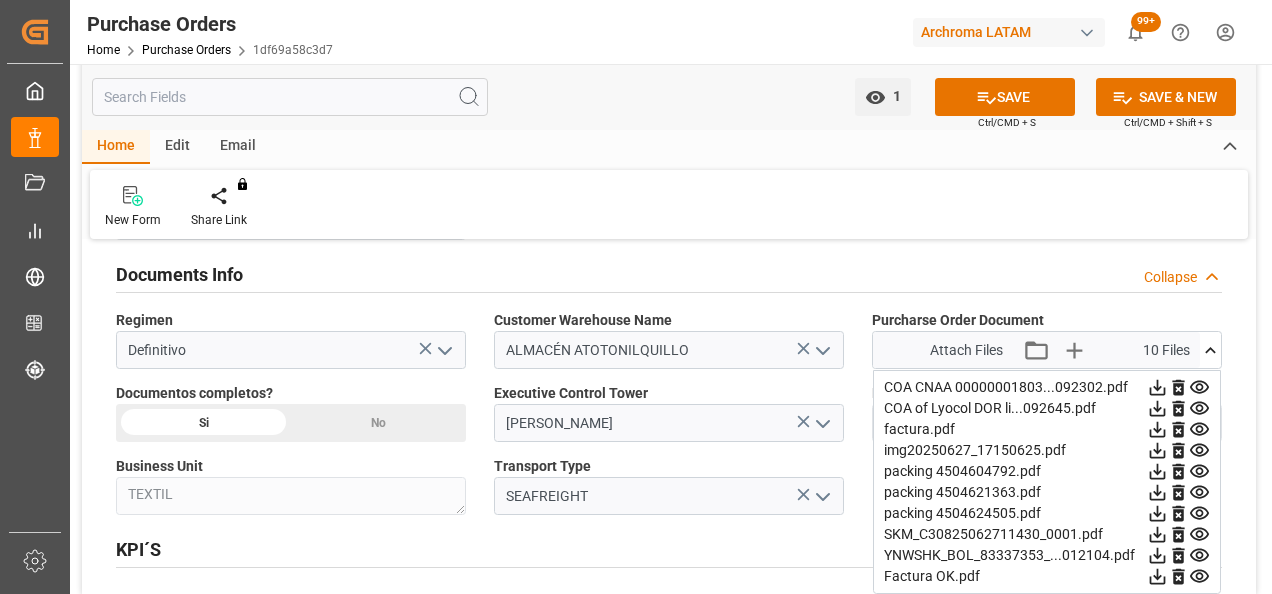 click 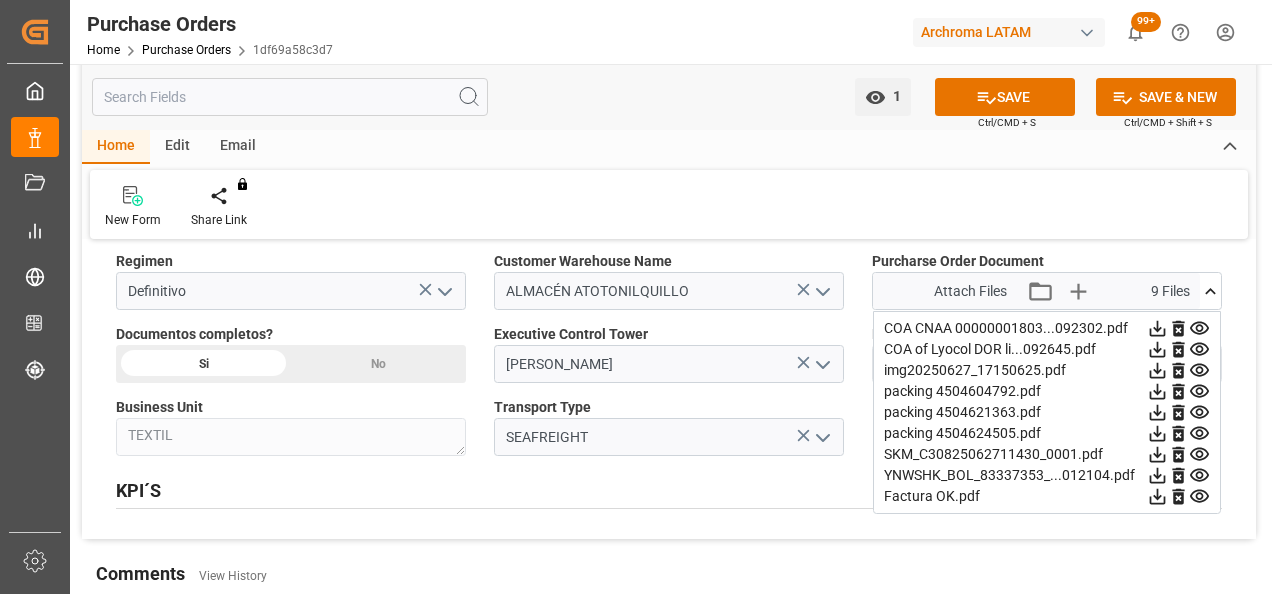 scroll, scrollTop: 1500, scrollLeft: 0, axis: vertical 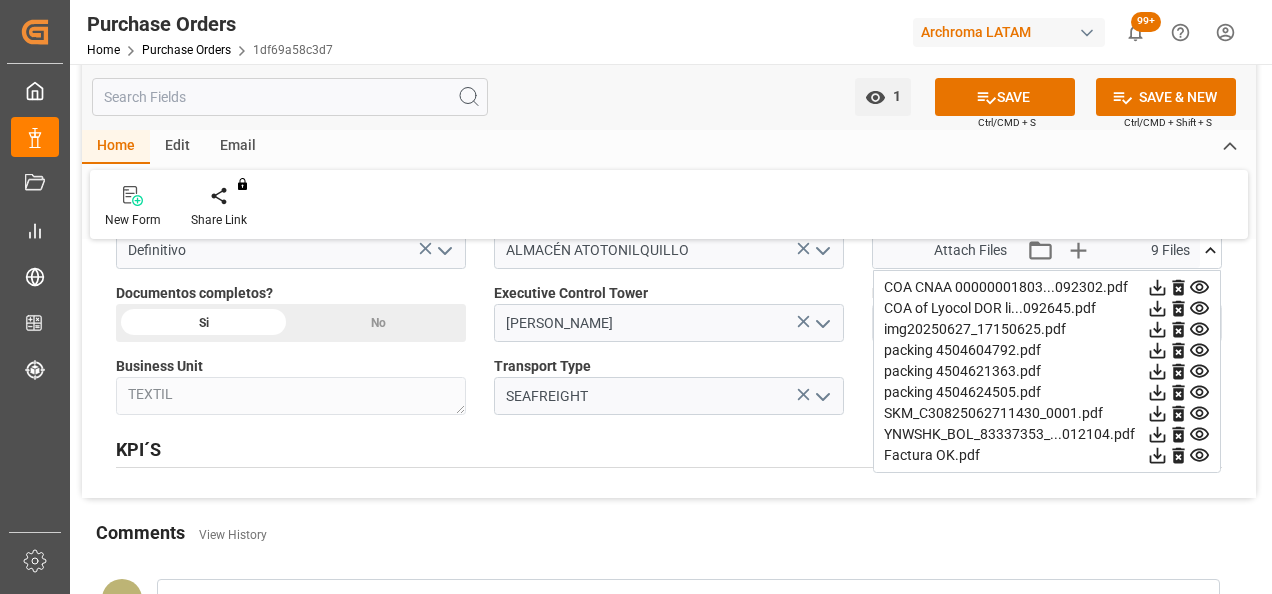 click on "SAVE" at bounding box center [1005, 97] 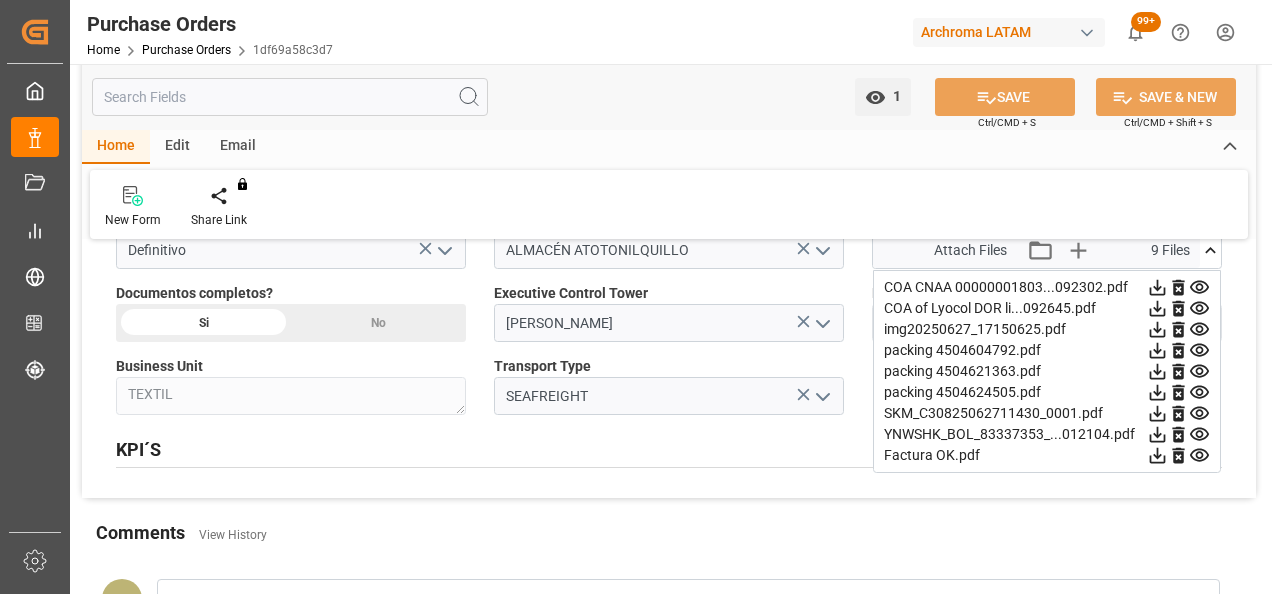 click on "Purchase Orders" at bounding box center [186, 50] 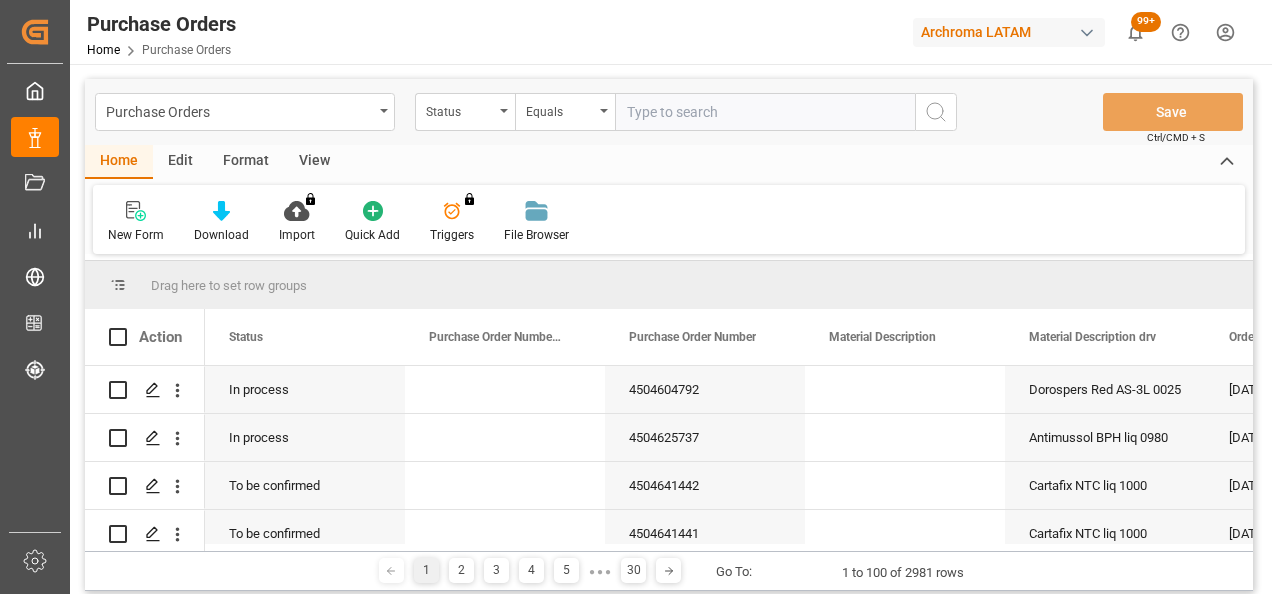 click on "Status" at bounding box center [465, 112] 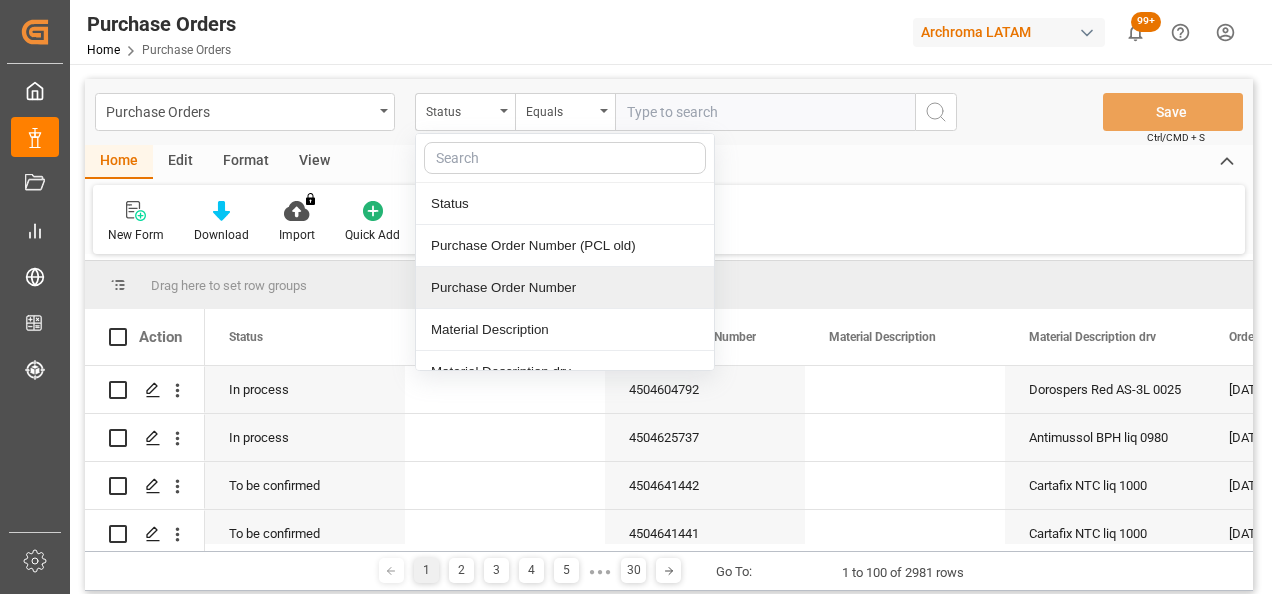 click on "Purchase Order Number" at bounding box center [565, 288] 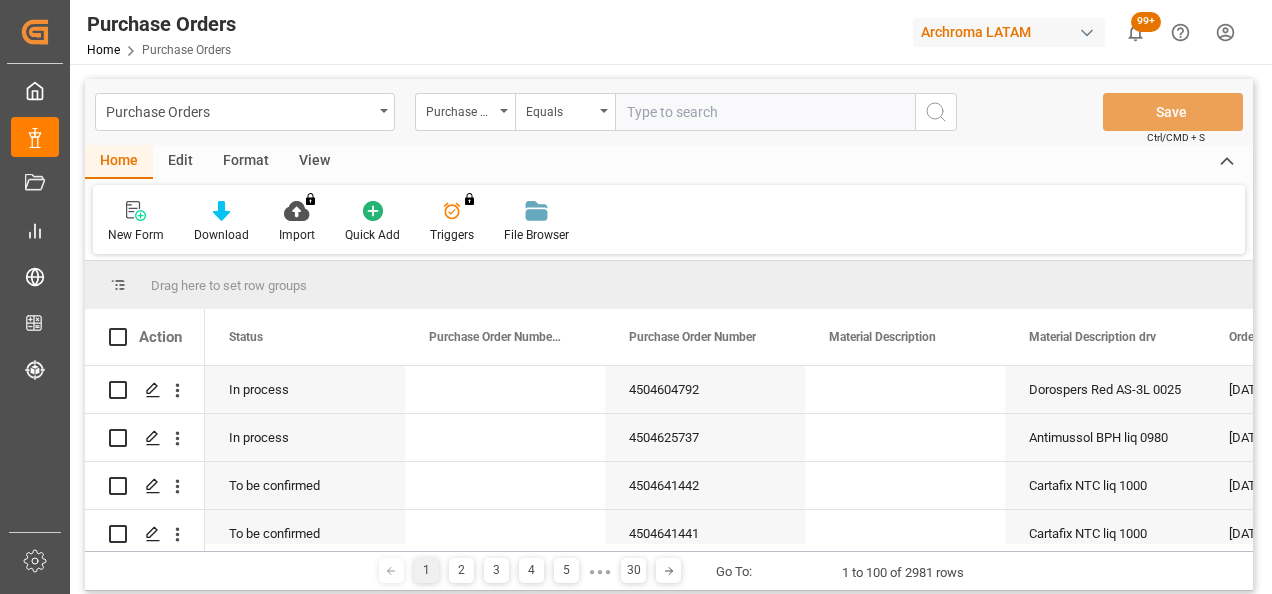 click at bounding box center [765, 112] 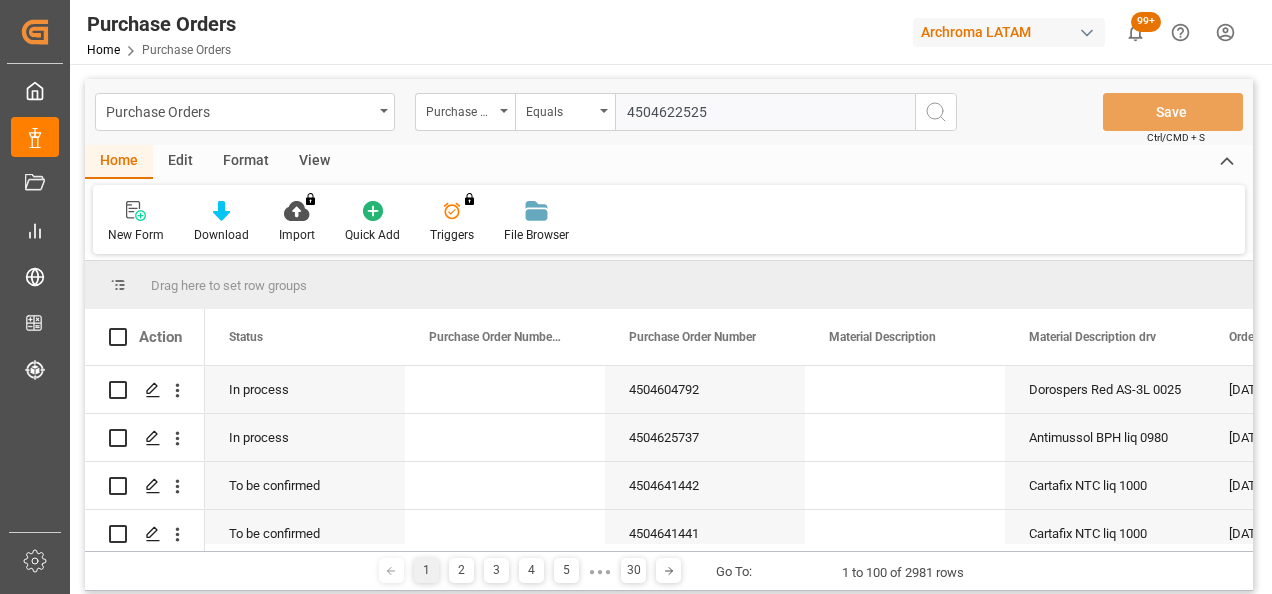 type 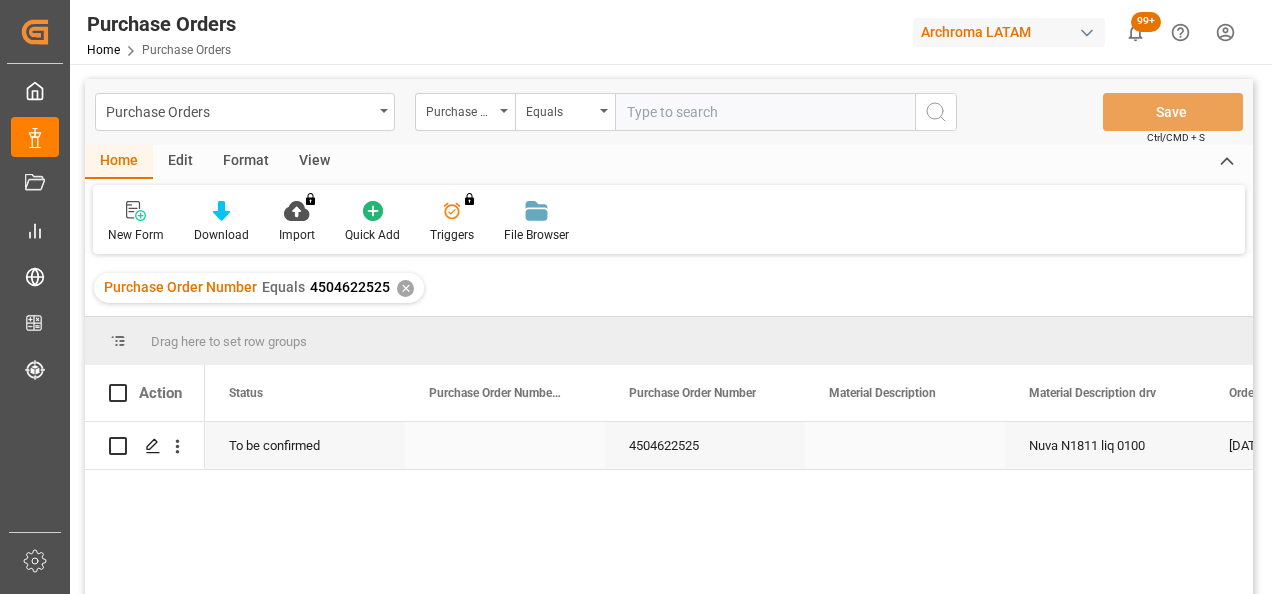 click 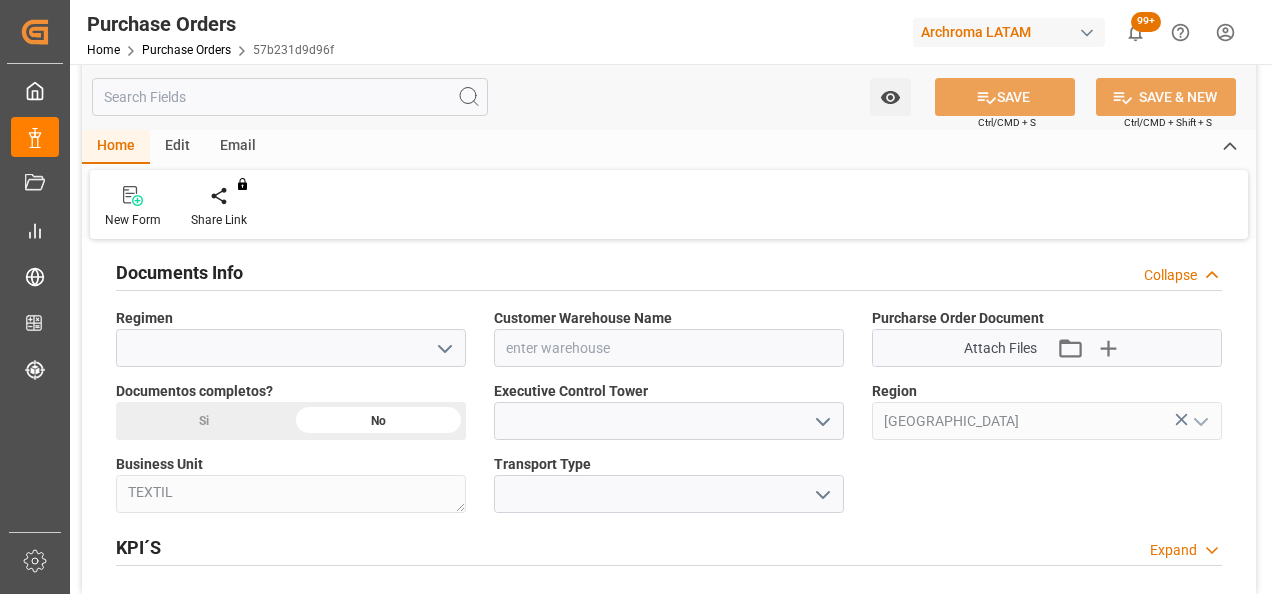 scroll, scrollTop: 1500, scrollLeft: 0, axis: vertical 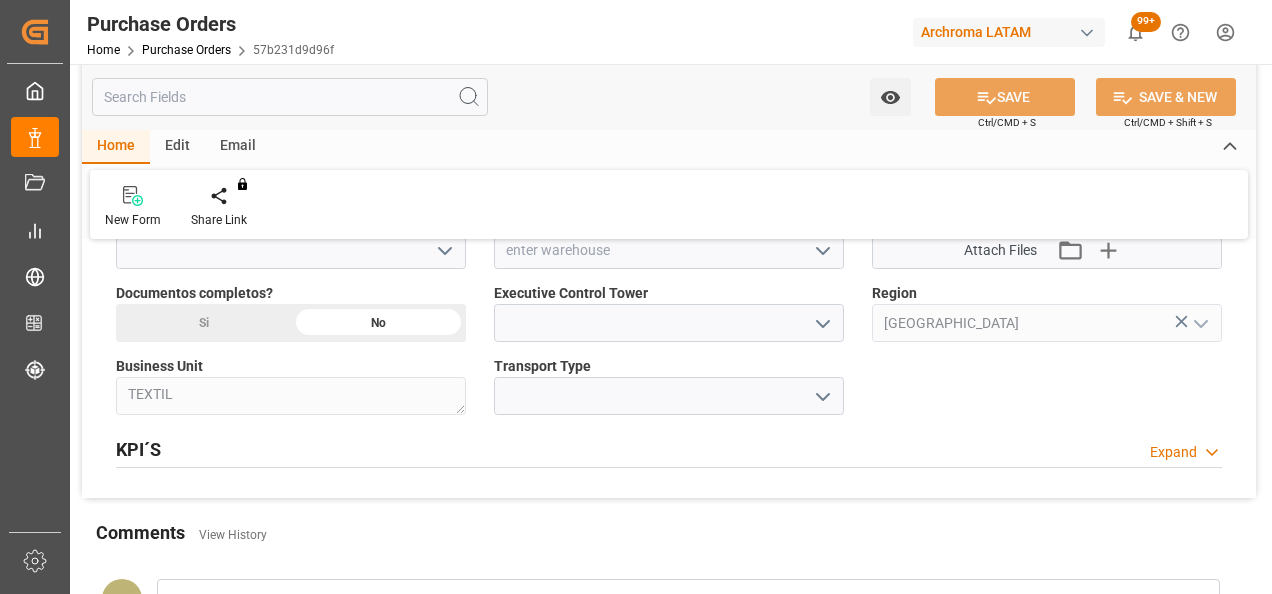 click on "Purchase Orders" at bounding box center [186, 50] 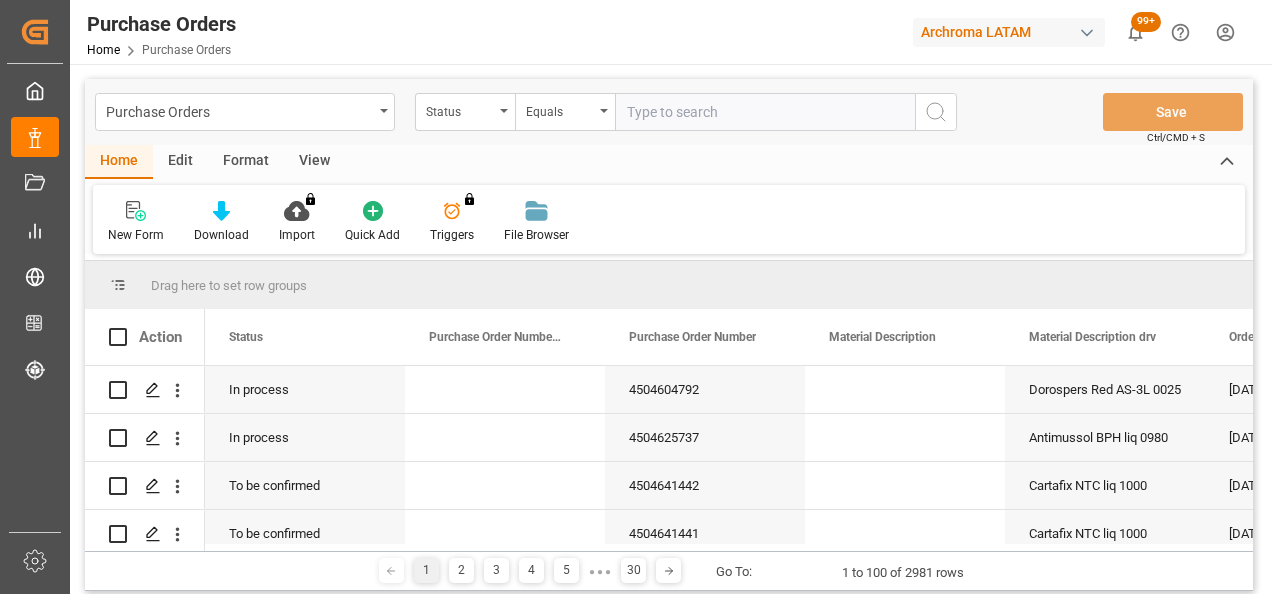 click on "Status" at bounding box center (465, 112) 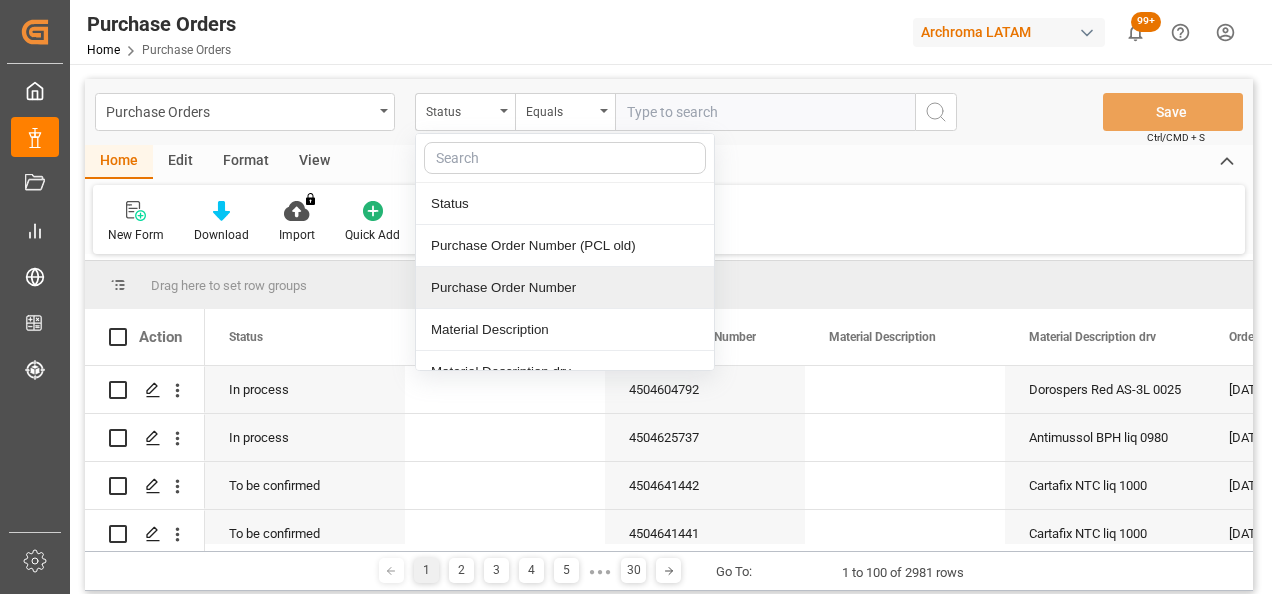click on "Purchase Order Number" at bounding box center [565, 288] 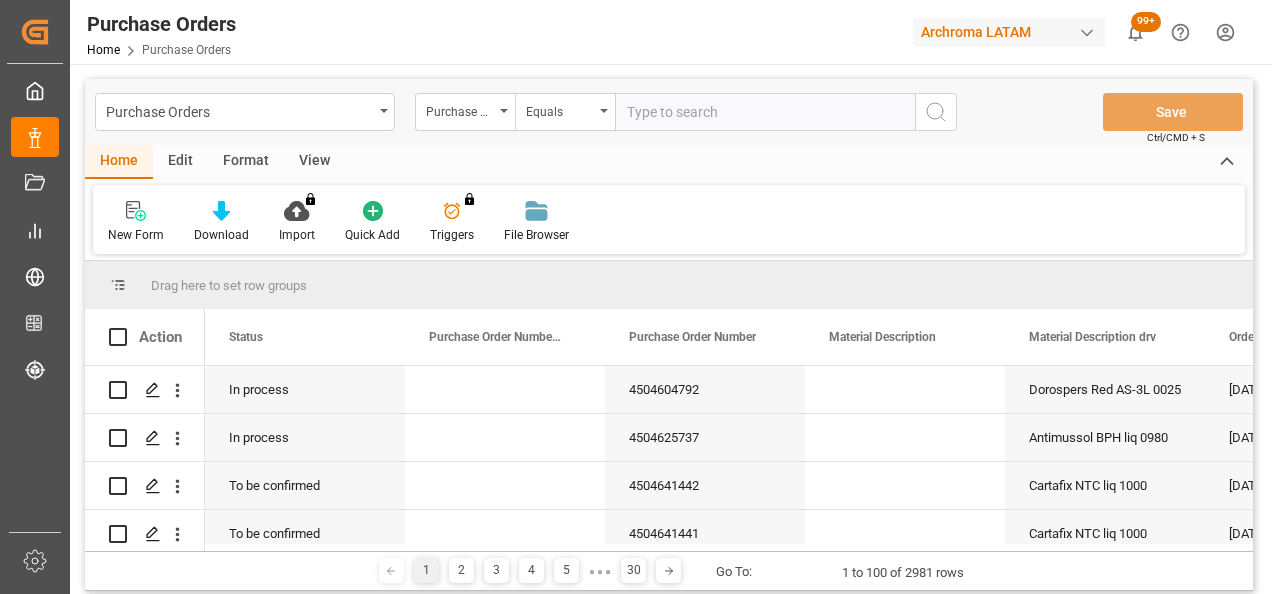 click at bounding box center [765, 112] 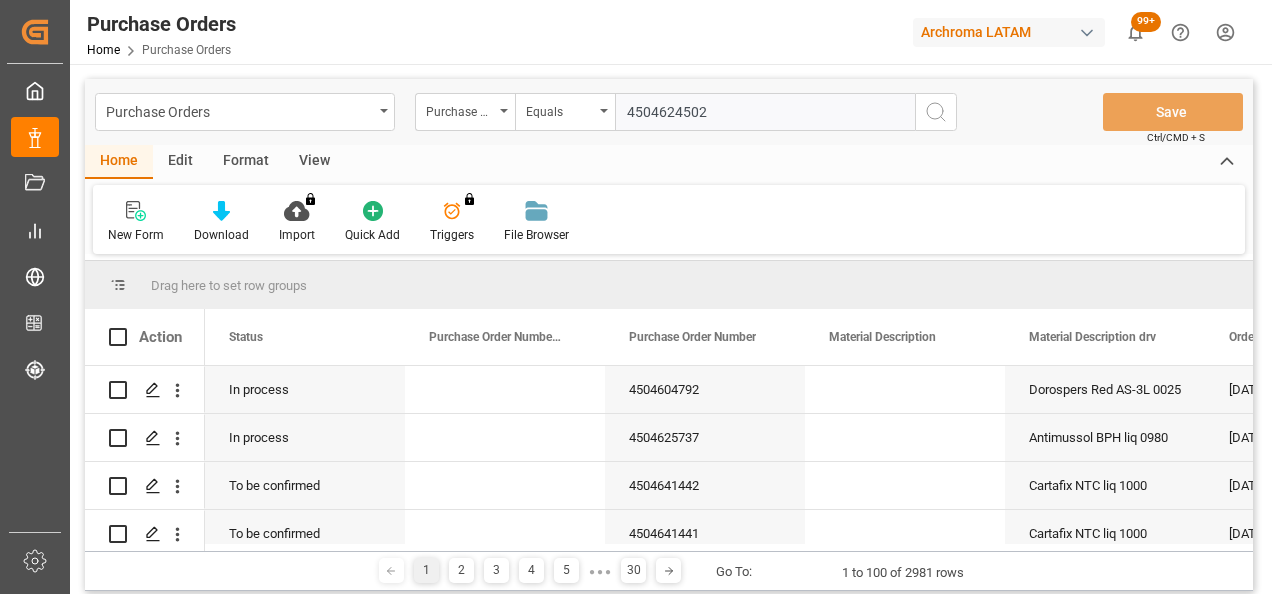 type 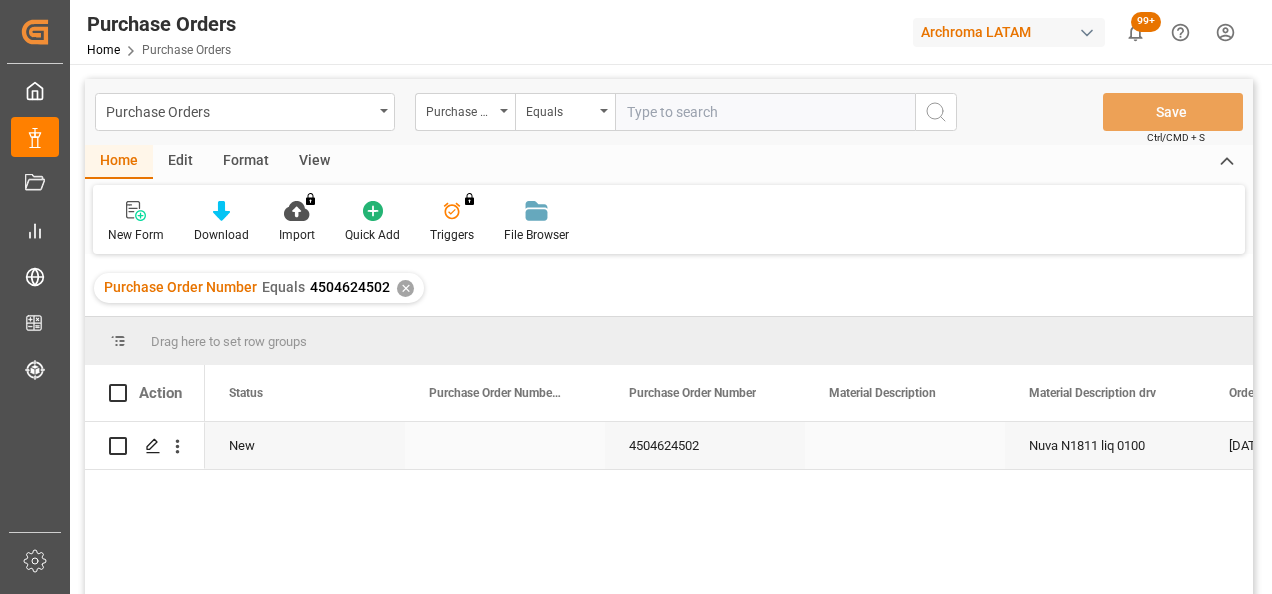 click 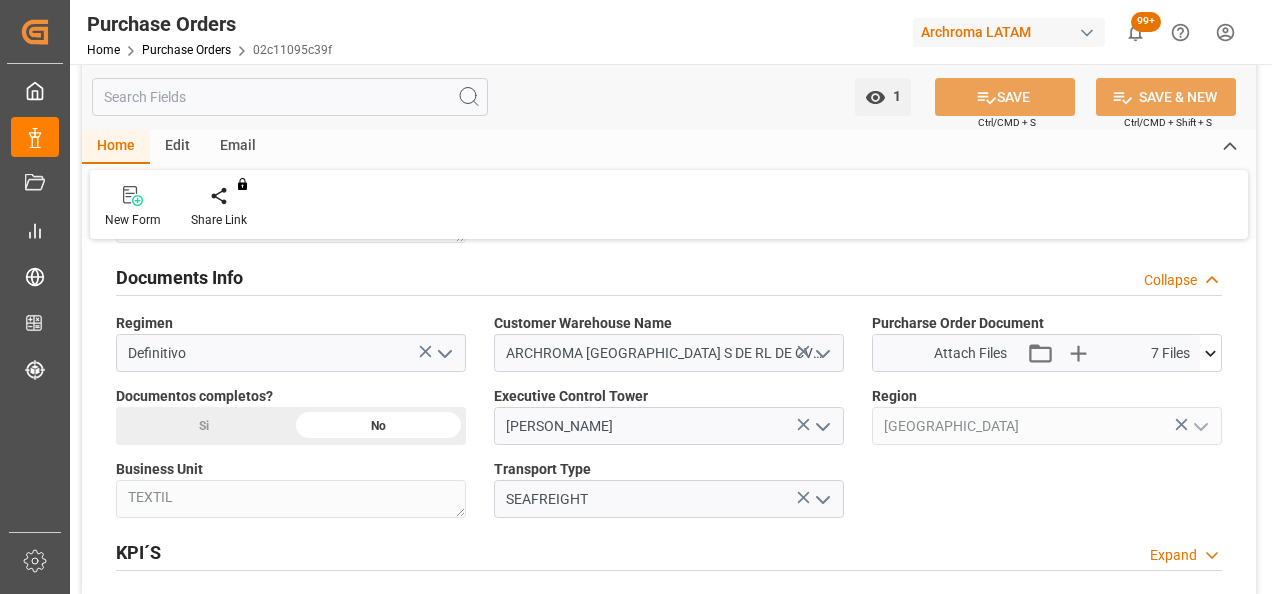 scroll, scrollTop: 1300, scrollLeft: 0, axis: vertical 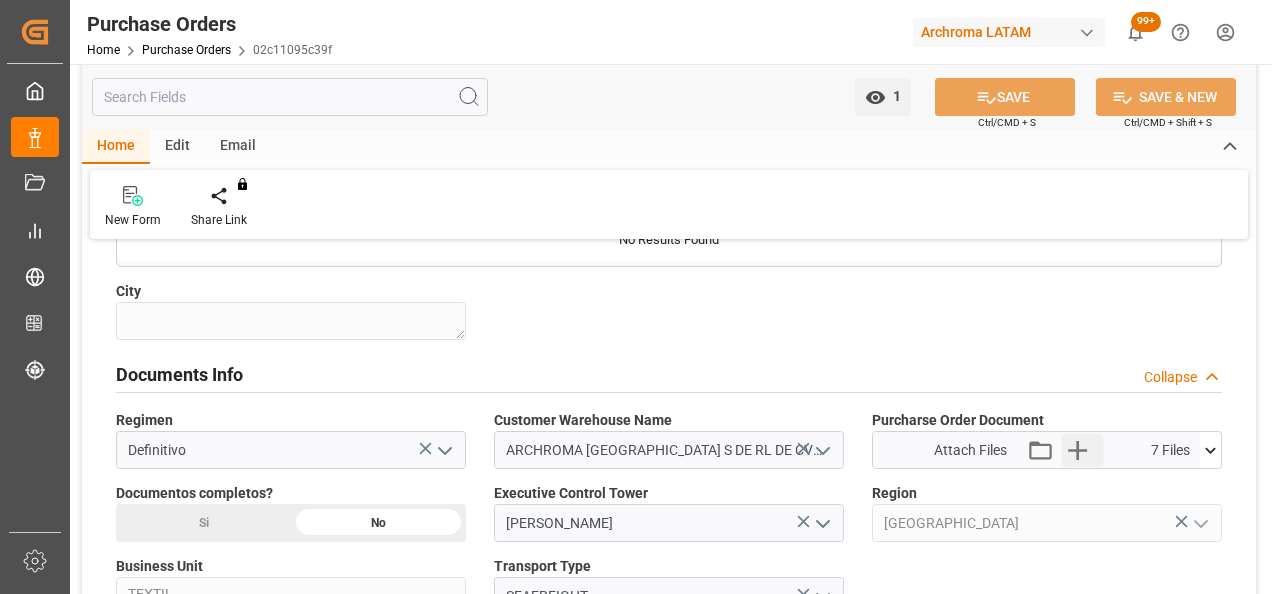 click 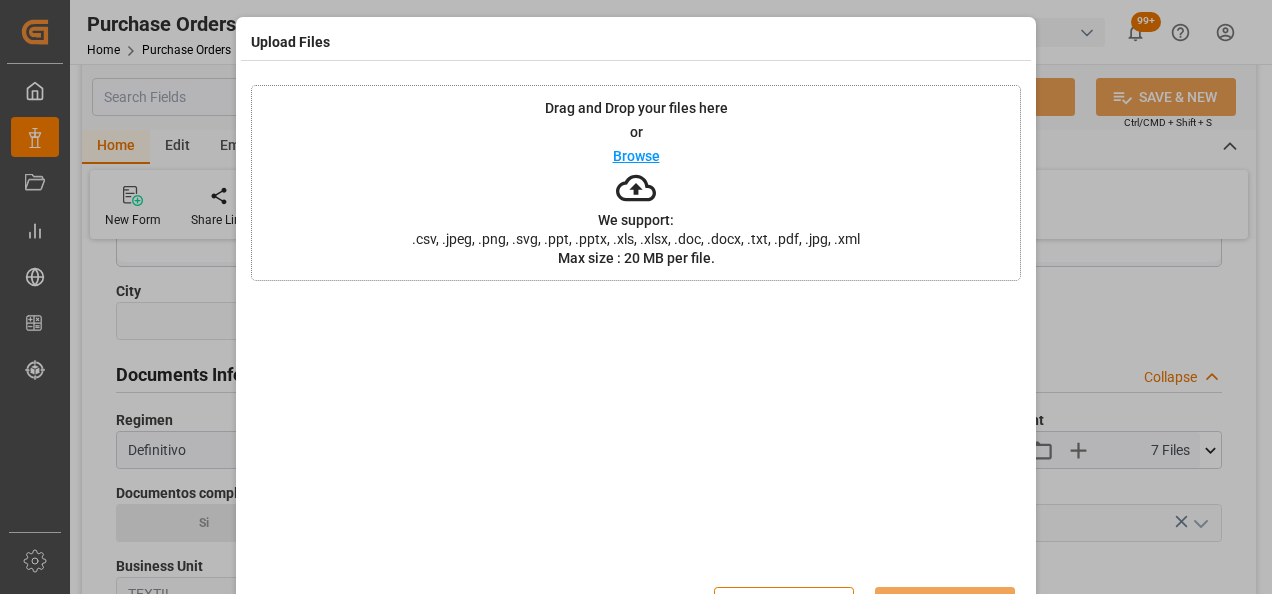 click on "Drag and Drop your files here or Browse We support: .csv, .jpeg, .png, .svg, .ppt, .pptx, .xls, .xlsx, .doc, .docx, .txt, .pdf, .jpg, .xml Max size : 20 MB per file." at bounding box center [636, 183] 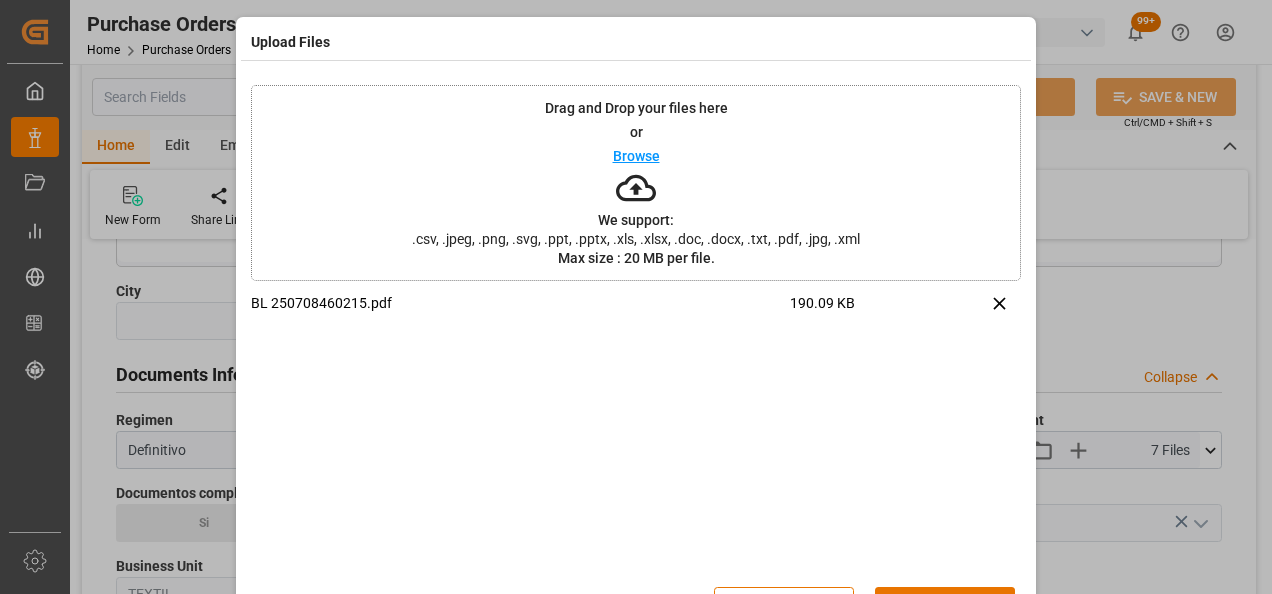 click on "Upload" at bounding box center [945, 606] 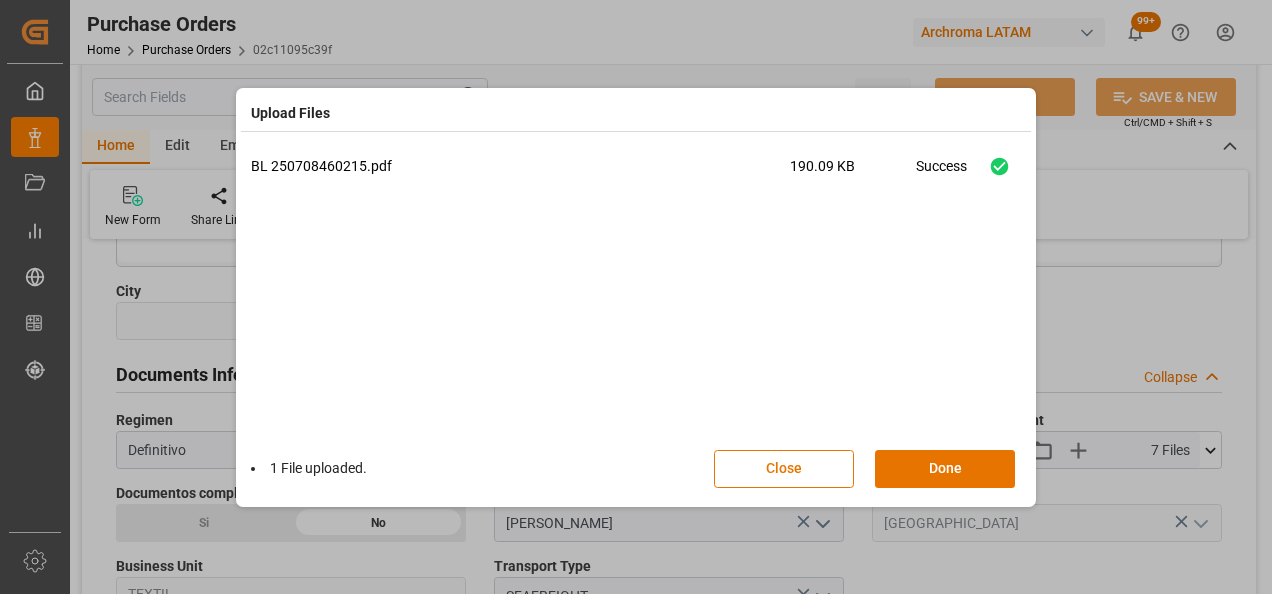 click on "Done" at bounding box center (945, 469) 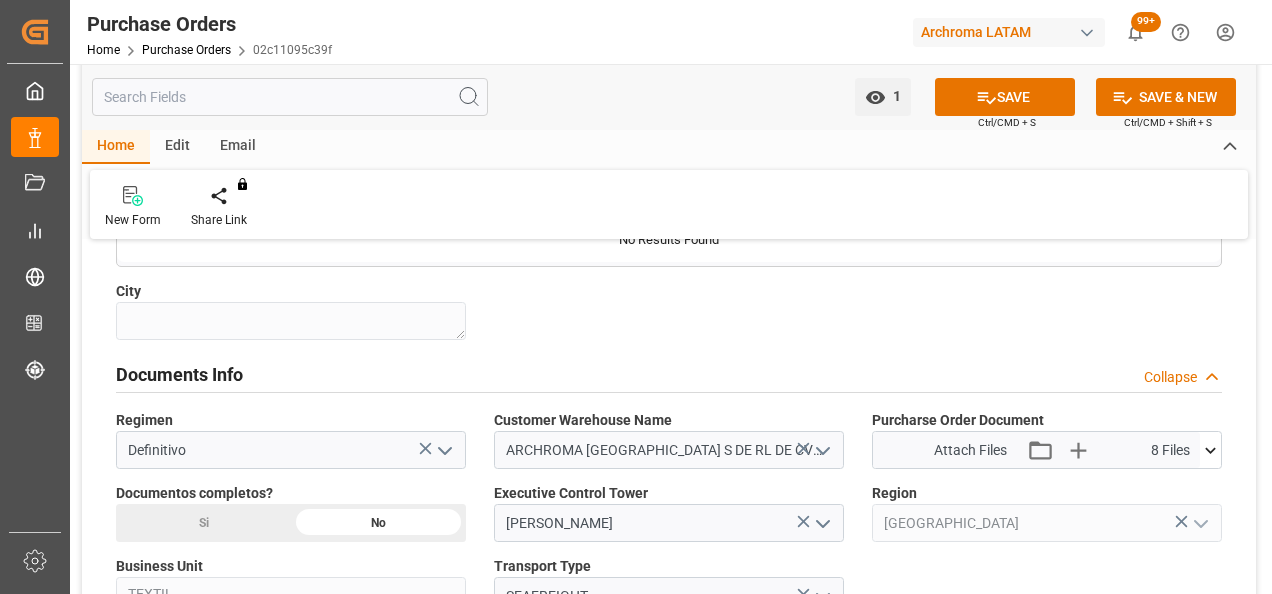 click on "Si" at bounding box center [203, -167] 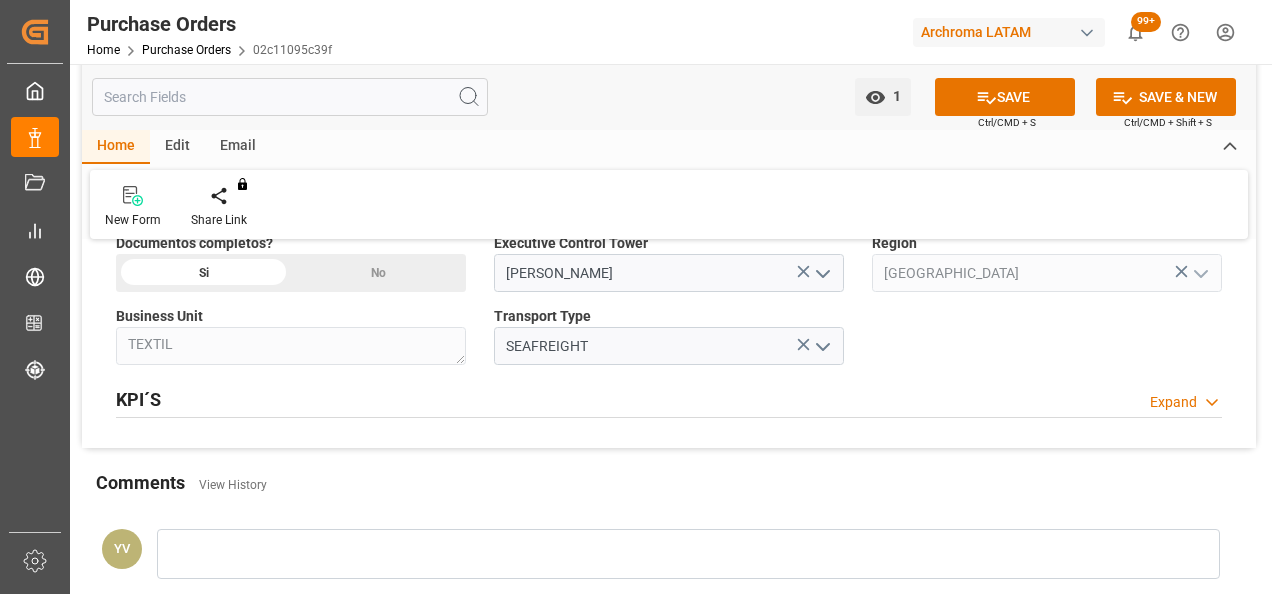 scroll, scrollTop: 1700, scrollLeft: 0, axis: vertical 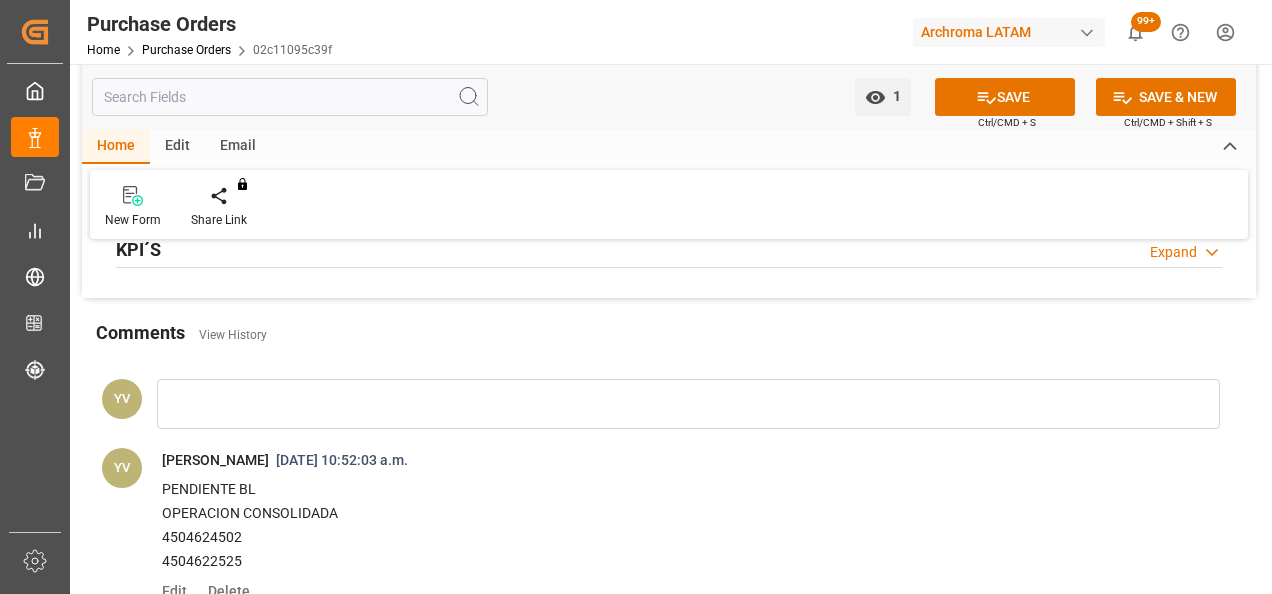 click at bounding box center (688, 404) 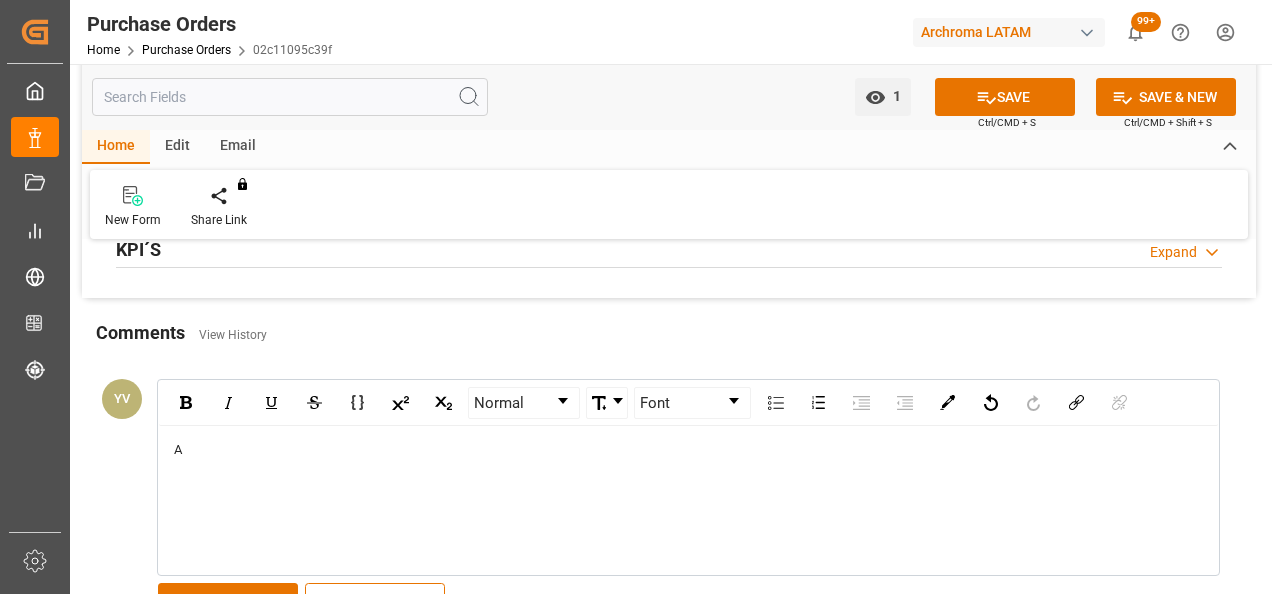 type 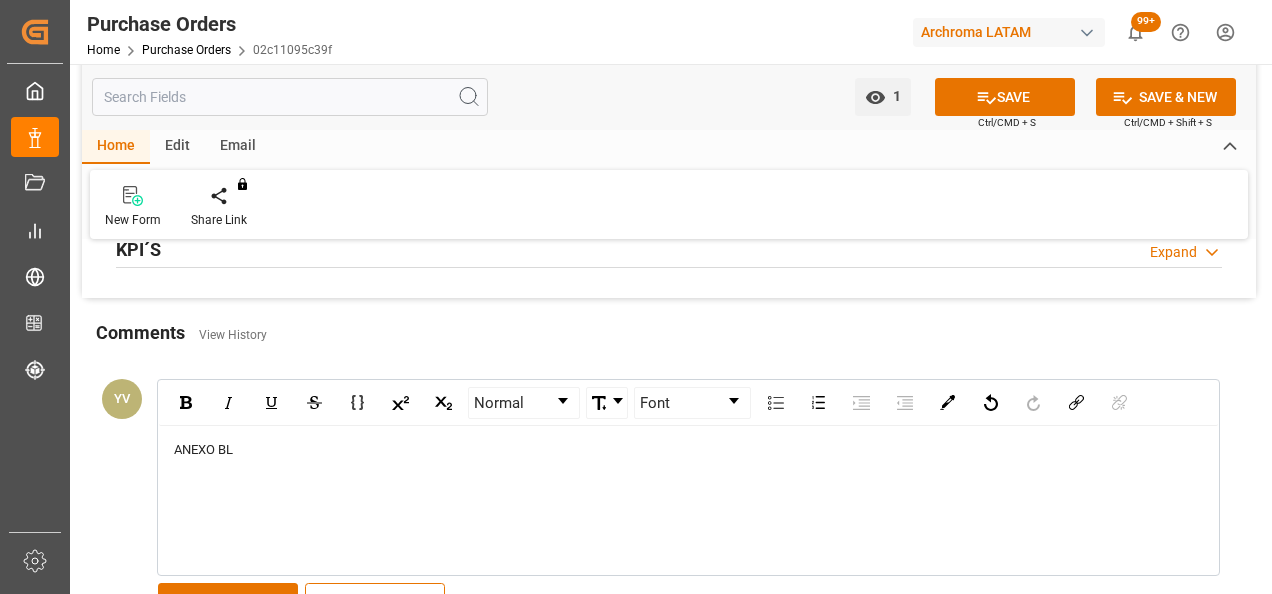 scroll, scrollTop: 2000, scrollLeft: 0, axis: vertical 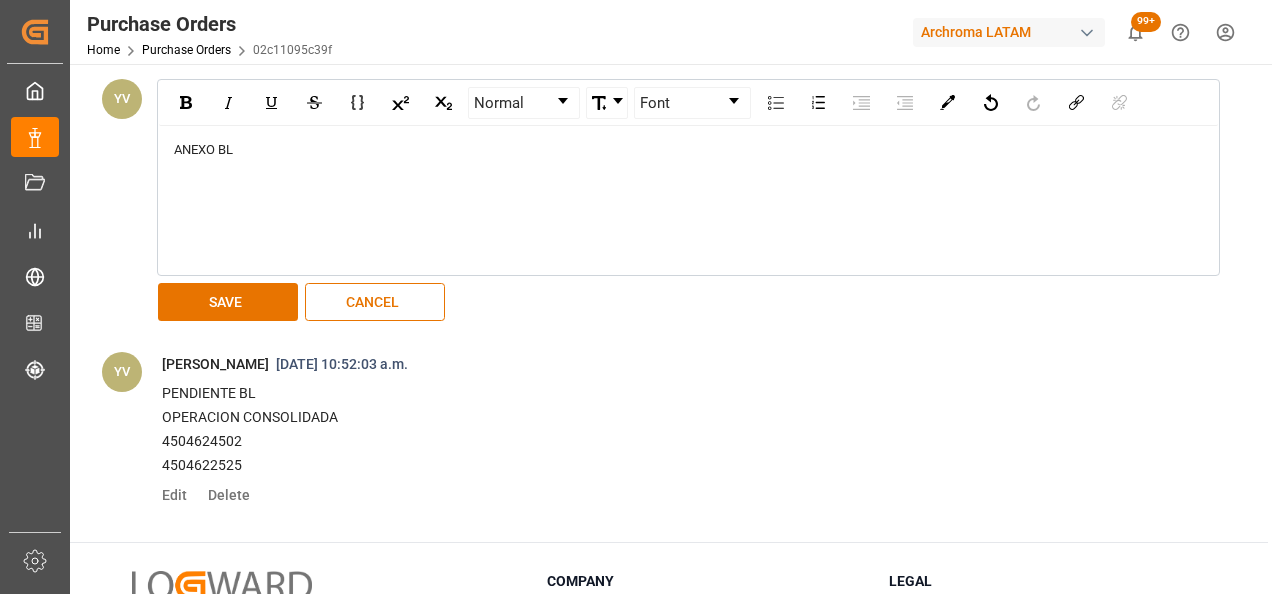 click on "ANEXO BL" at bounding box center (688, 200) 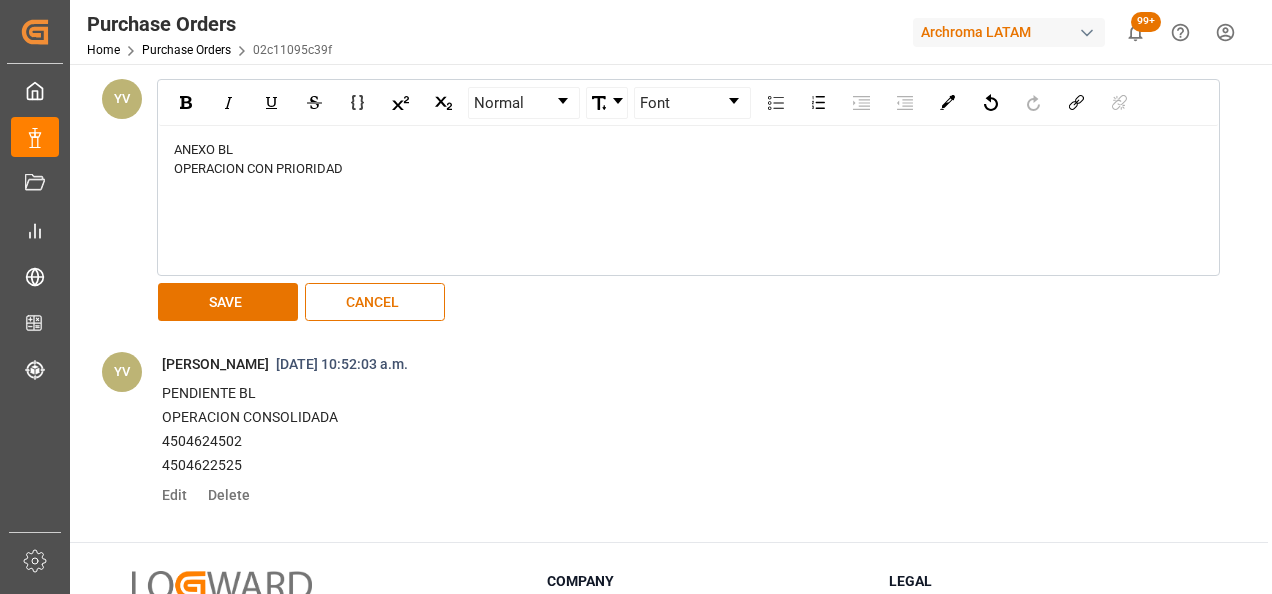 click on "SAVE" at bounding box center (228, 302) 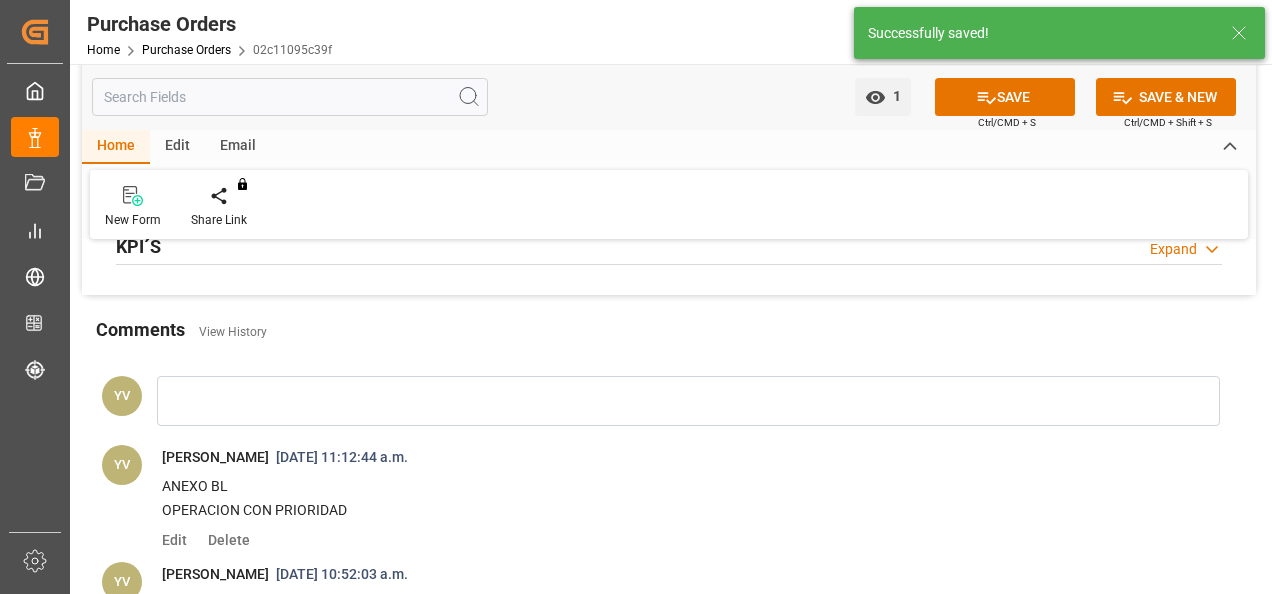 scroll, scrollTop: 1600, scrollLeft: 0, axis: vertical 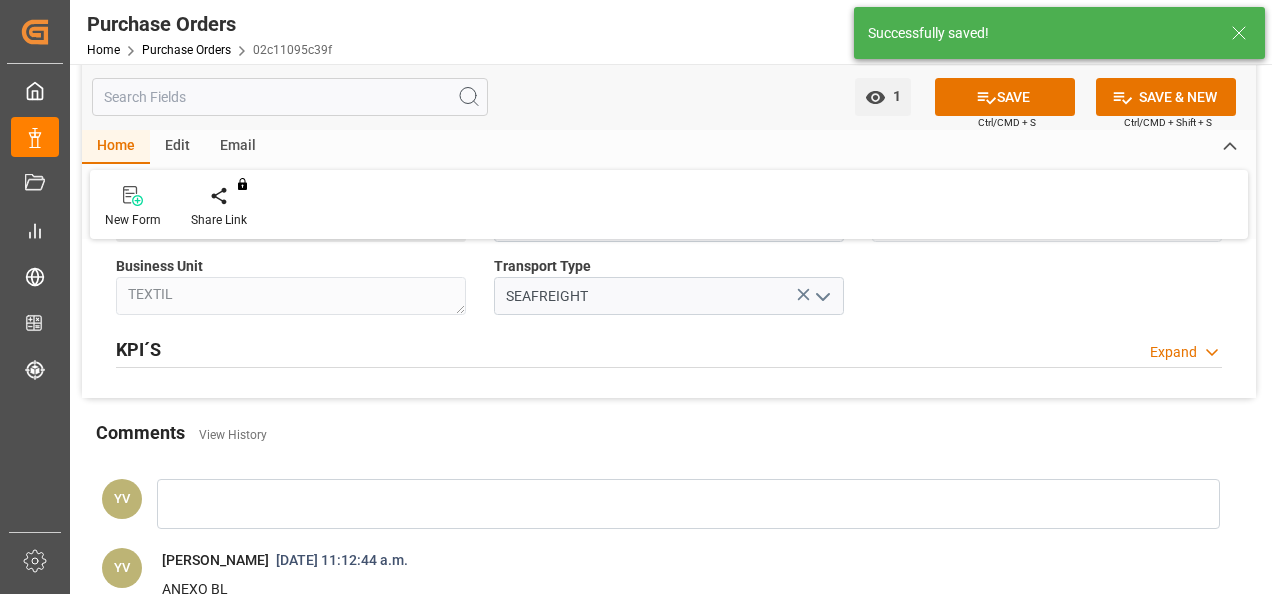 click on "SAVE" at bounding box center (1005, 97) 